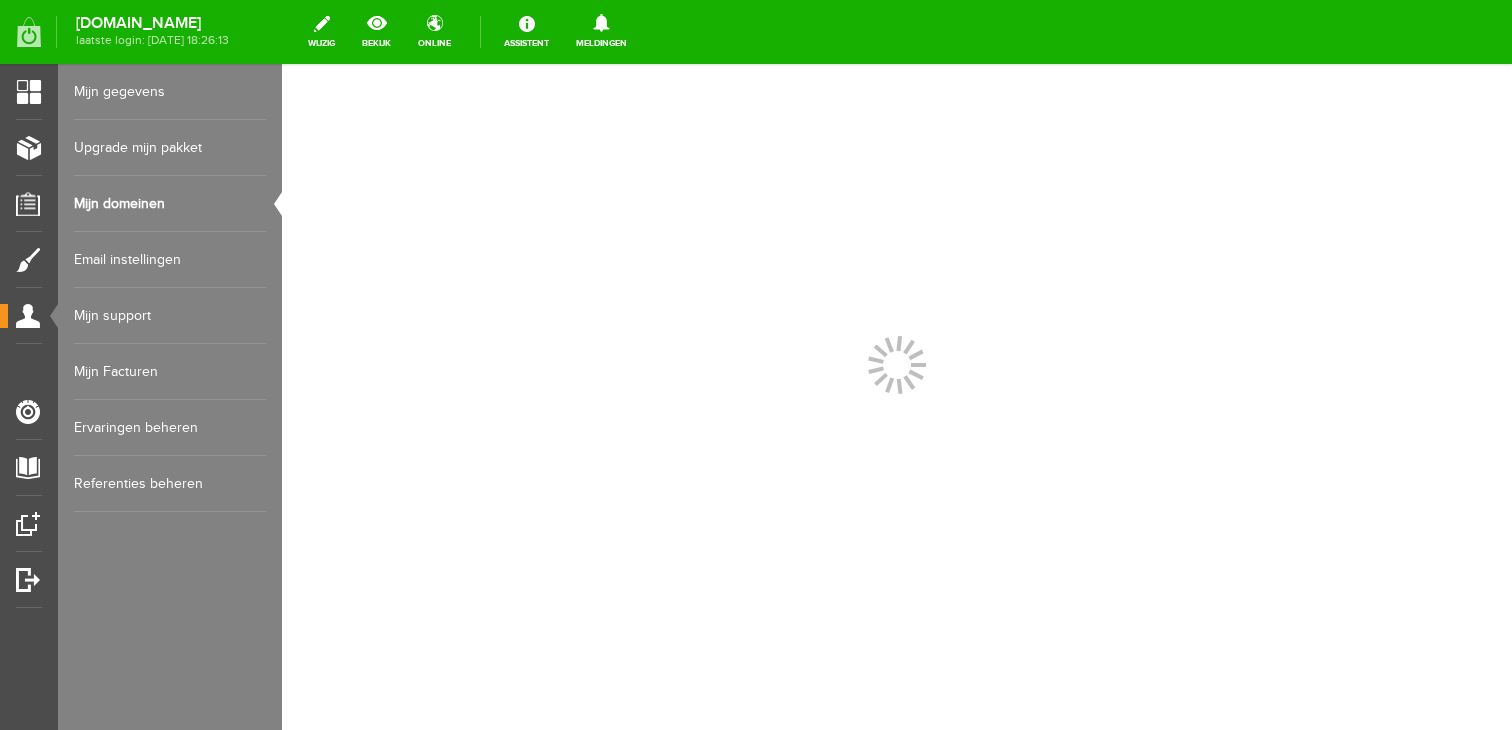 scroll, scrollTop: 0, scrollLeft: 0, axis: both 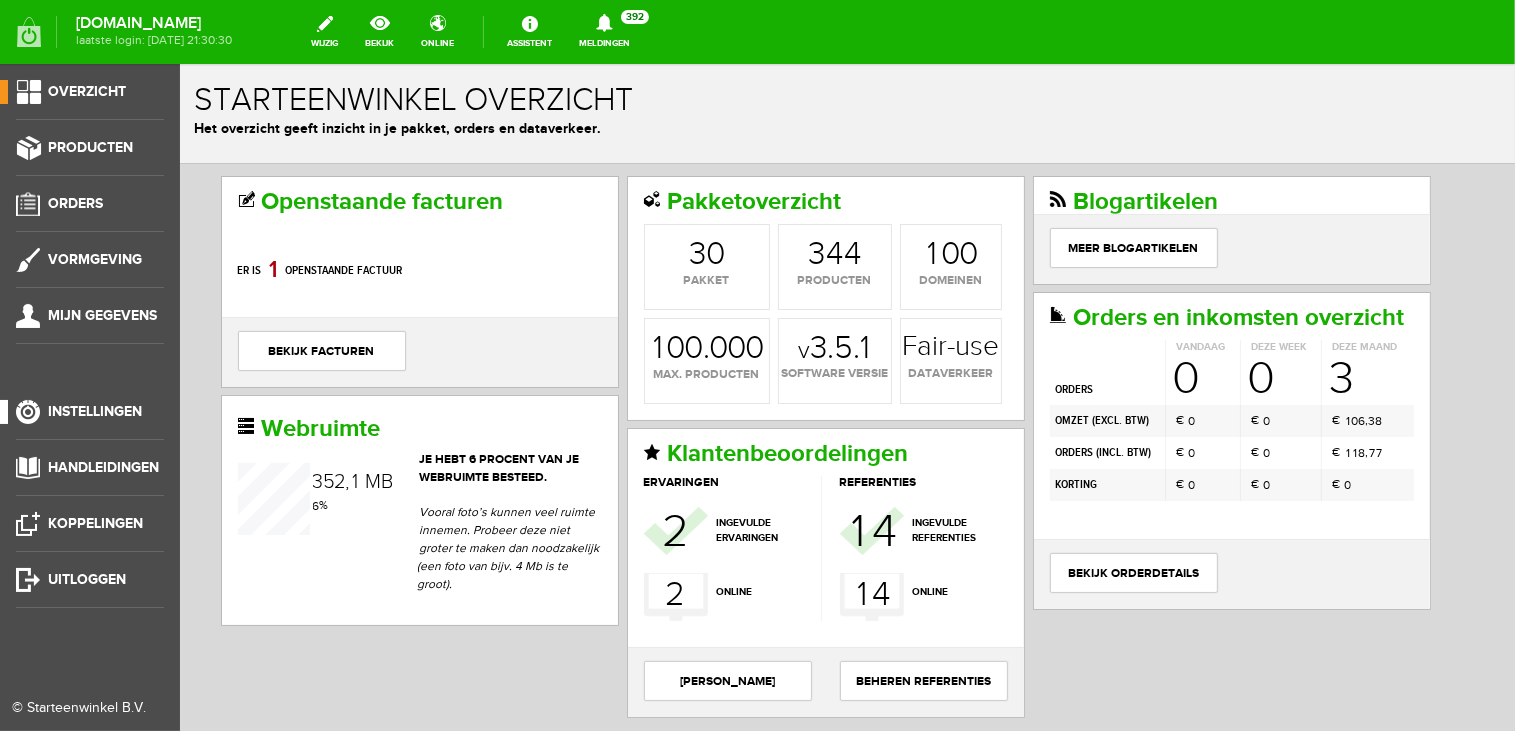 click on "Instellingen" at bounding box center (95, 411) 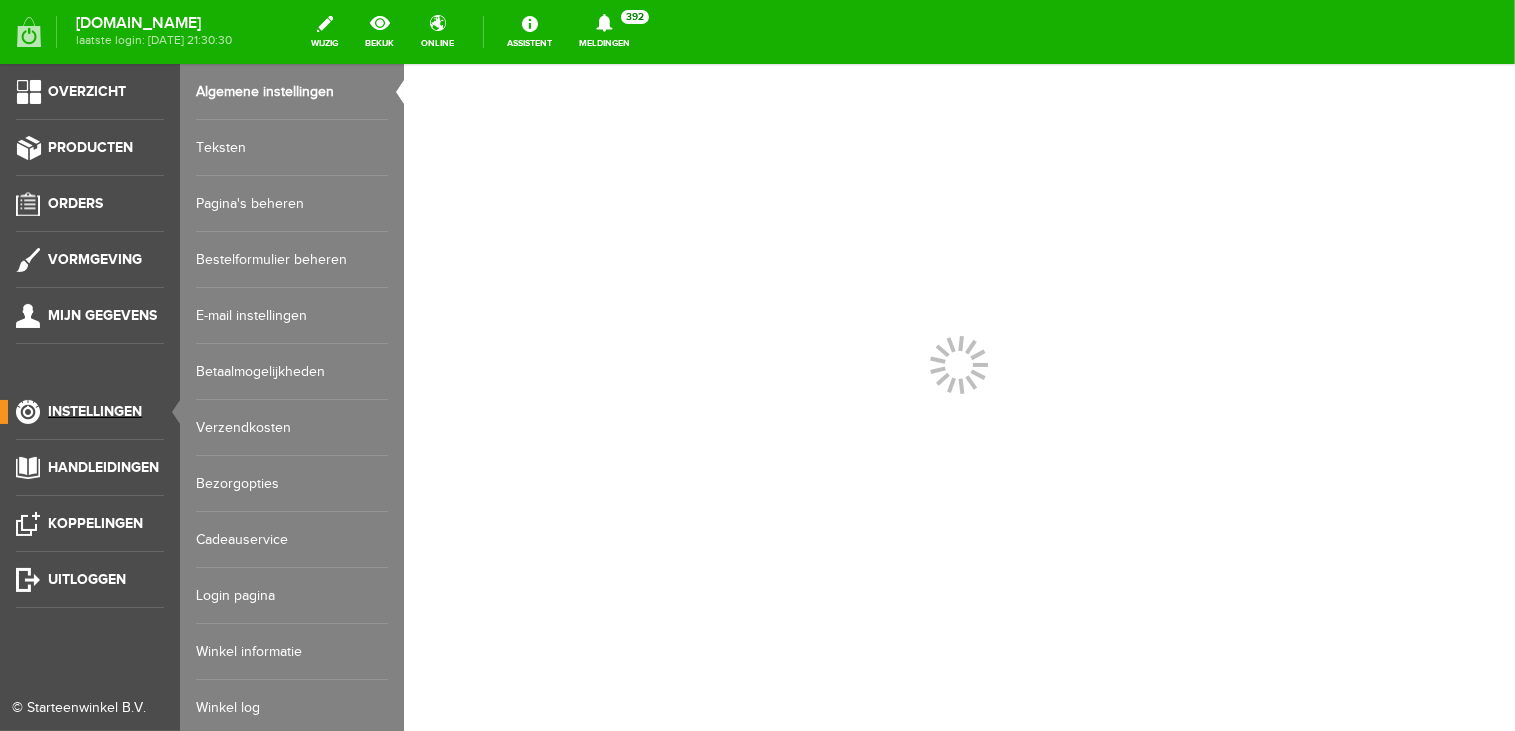 scroll, scrollTop: 0, scrollLeft: 0, axis: both 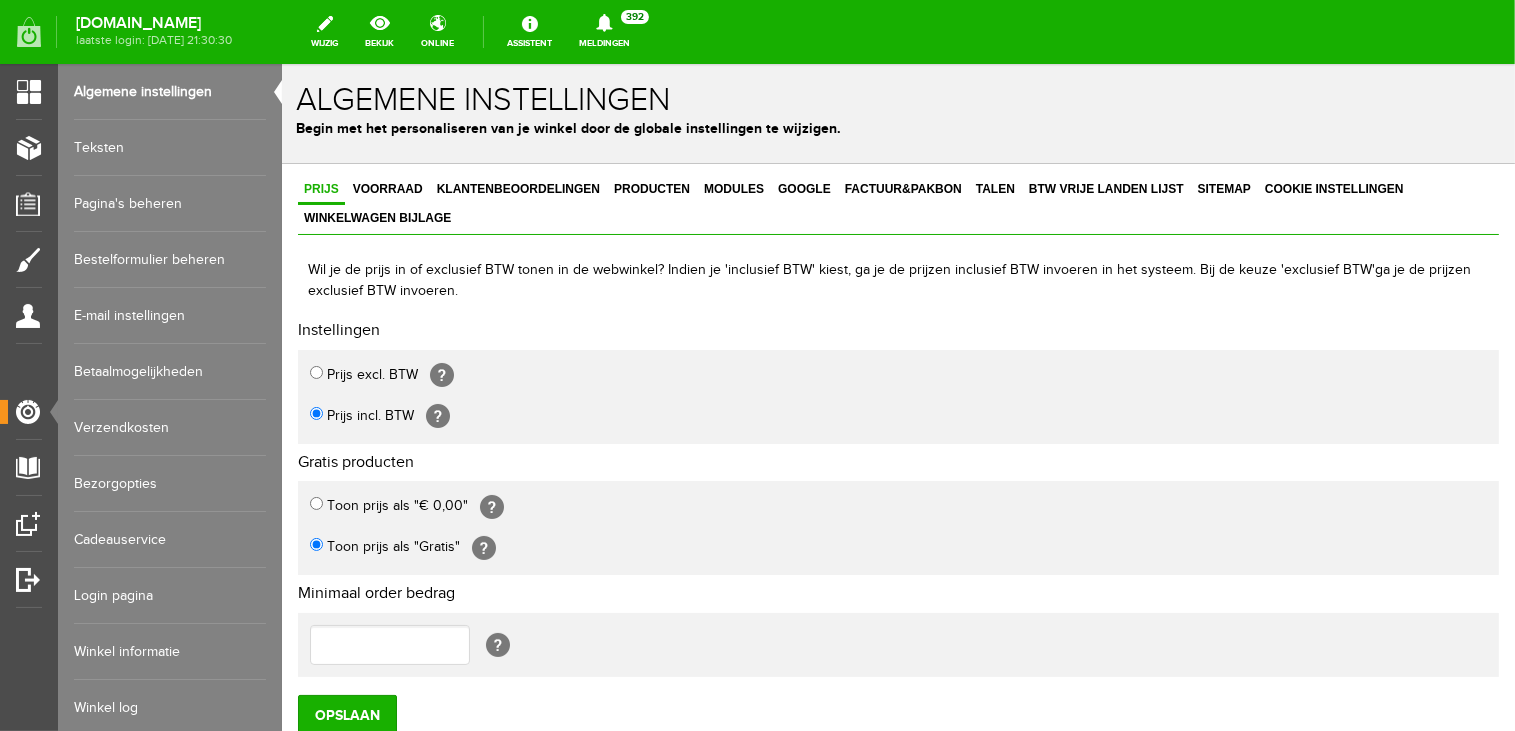 click on "Algemene instellingen" at bounding box center [170, 92] 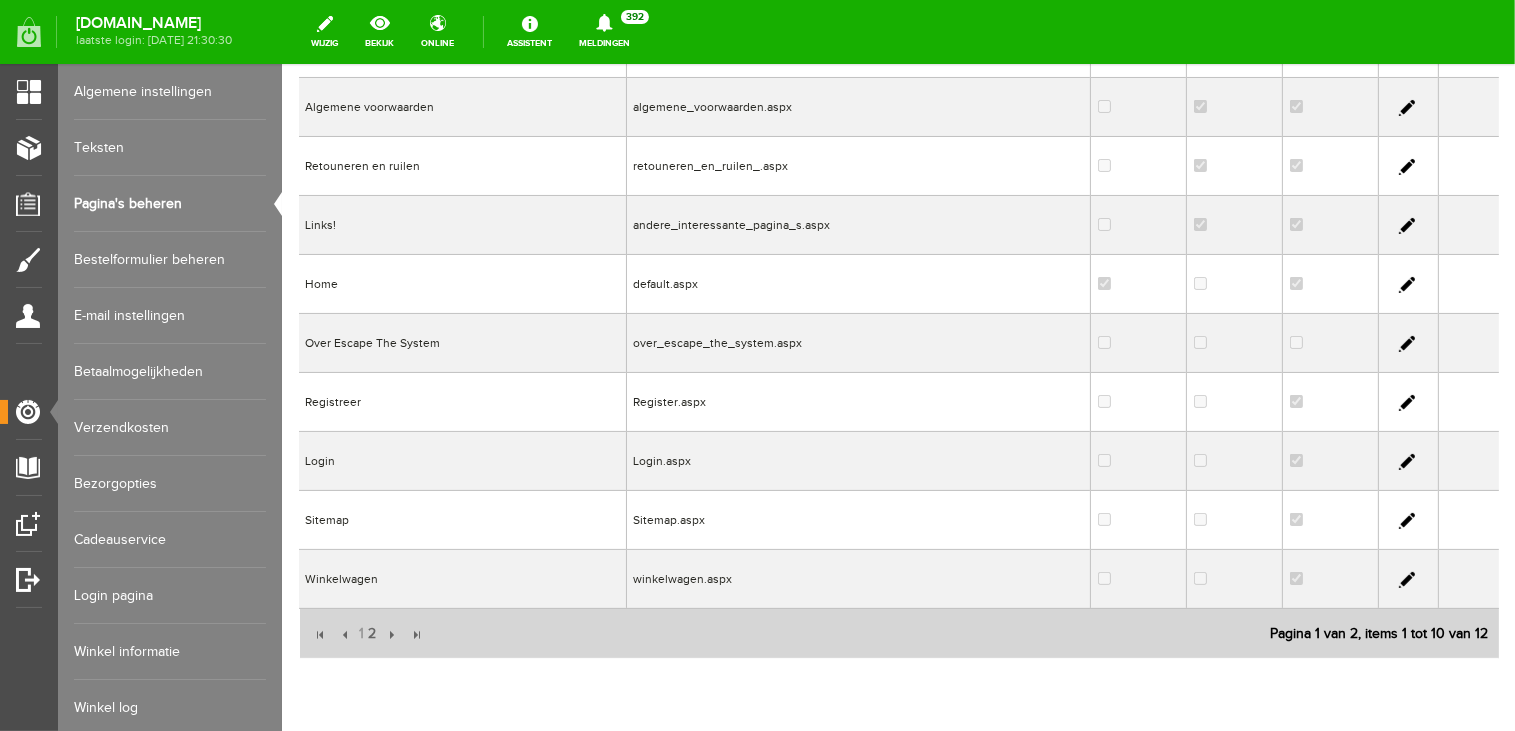 scroll, scrollTop: 300, scrollLeft: 0, axis: vertical 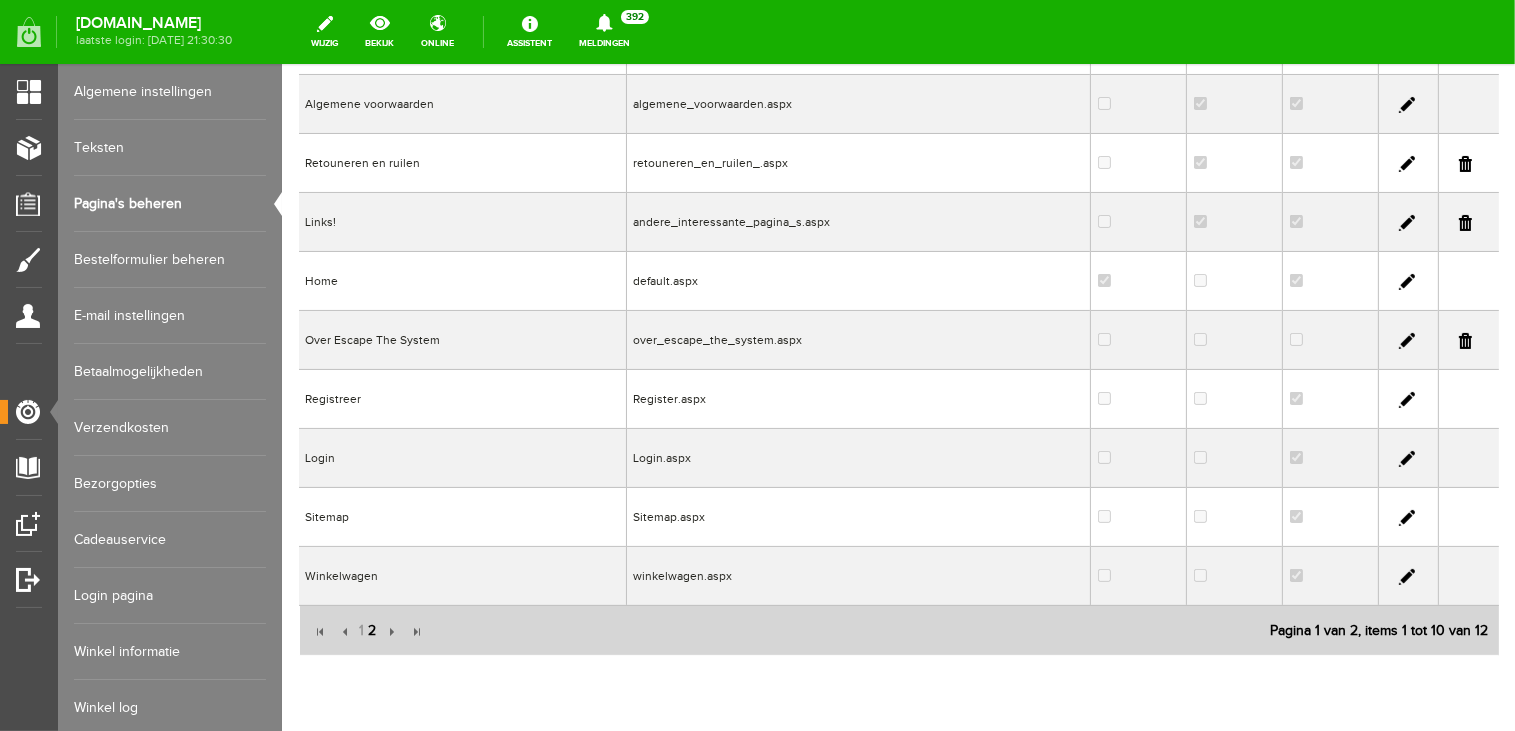 click on "2" at bounding box center (372, 630) 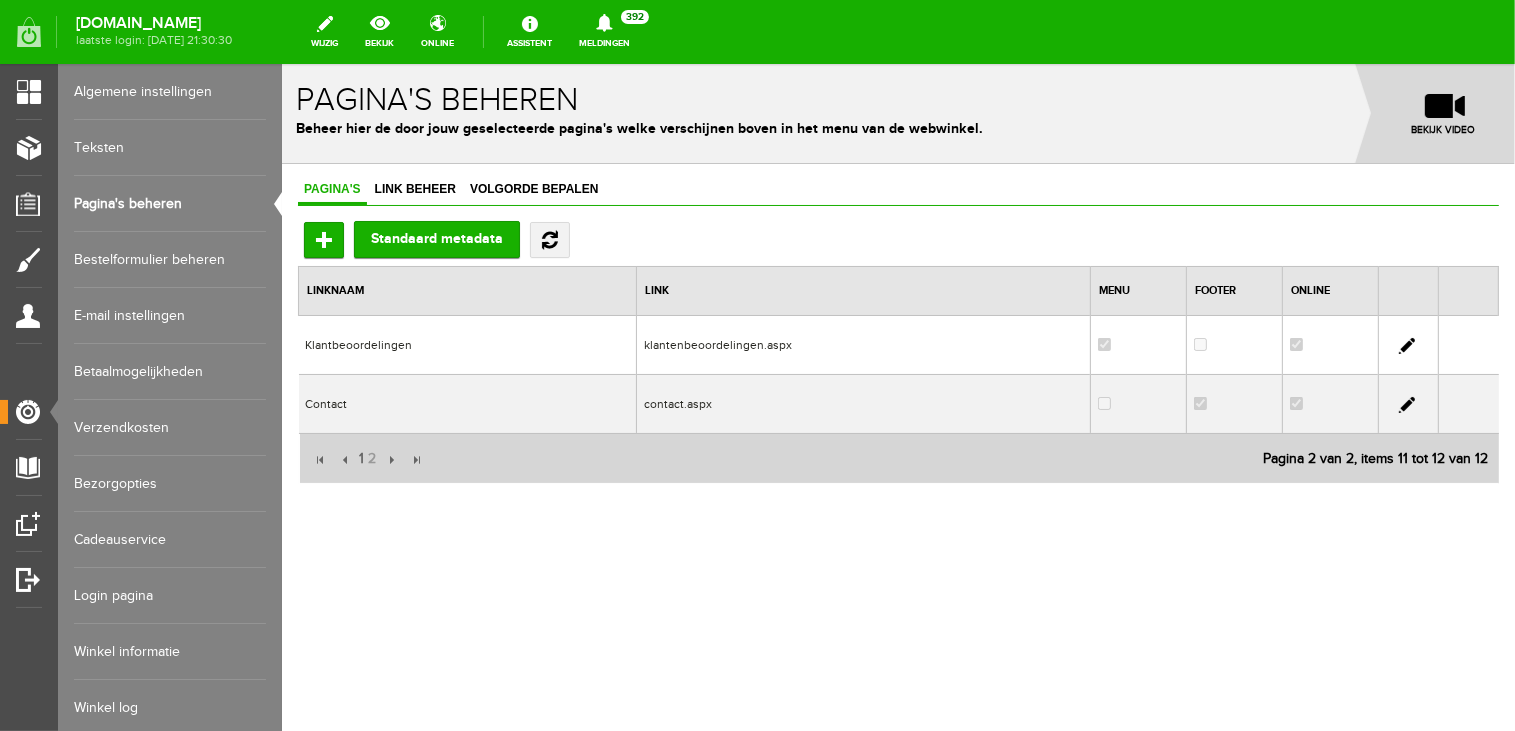 scroll, scrollTop: 0, scrollLeft: 0, axis: both 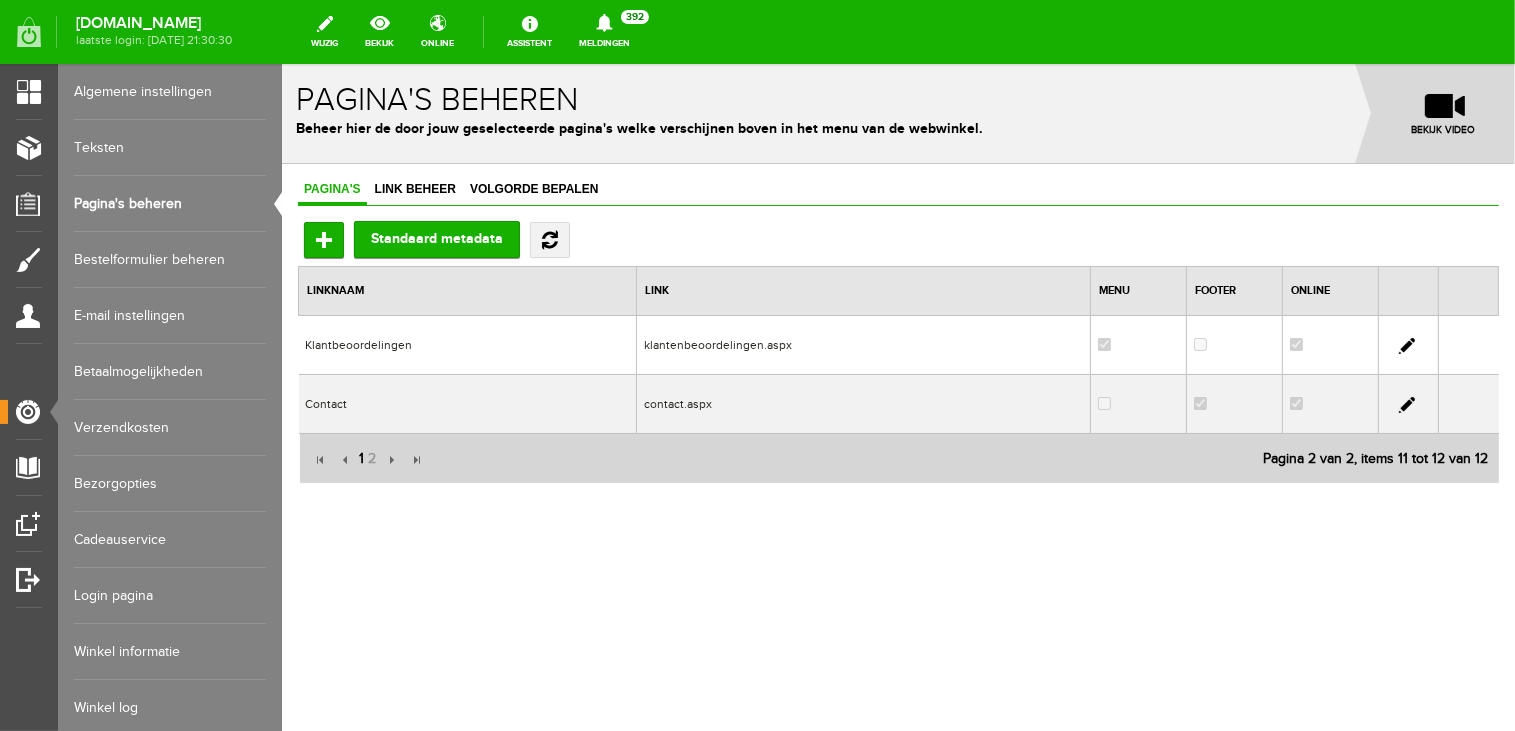 click on "1" at bounding box center [361, 458] 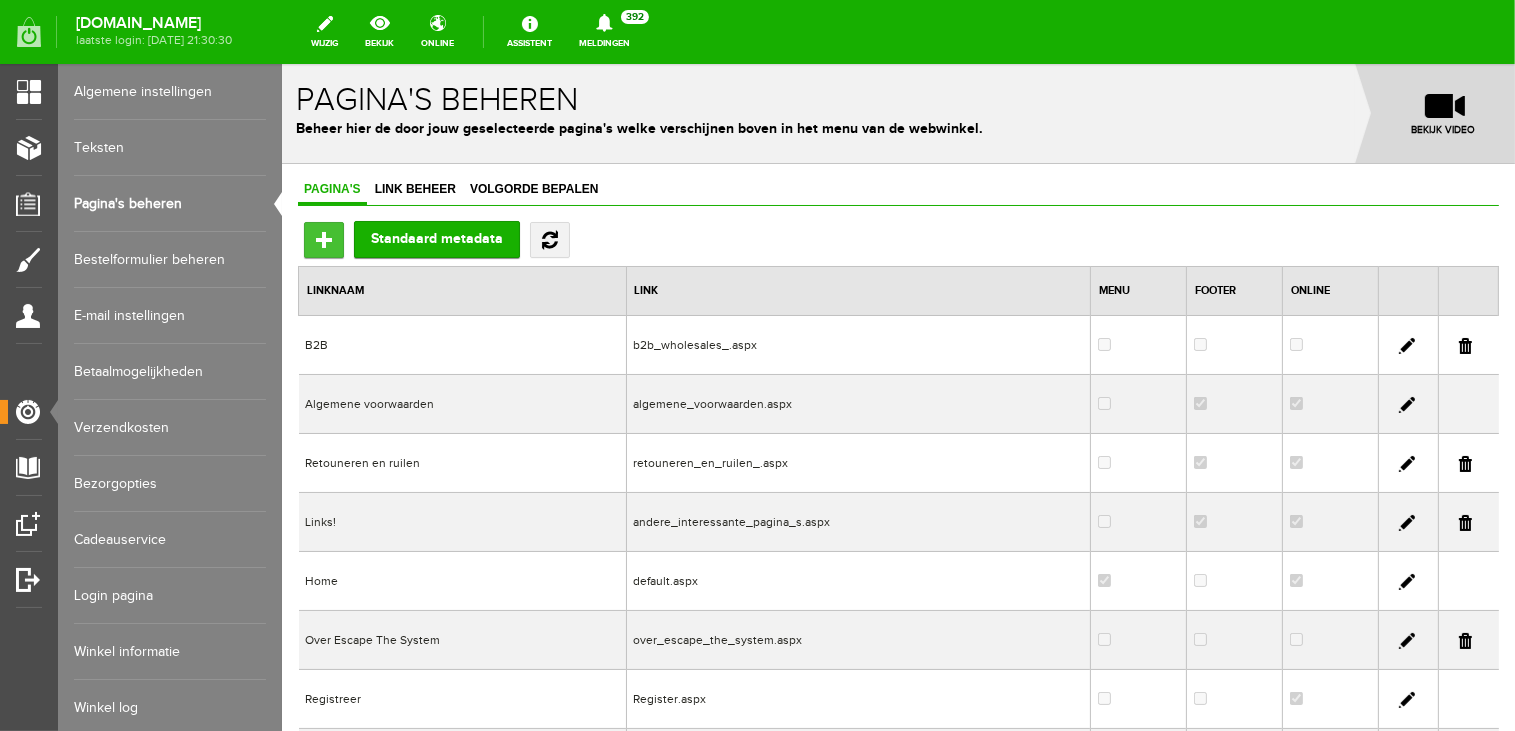 click on "Toevoegen" at bounding box center [323, 239] 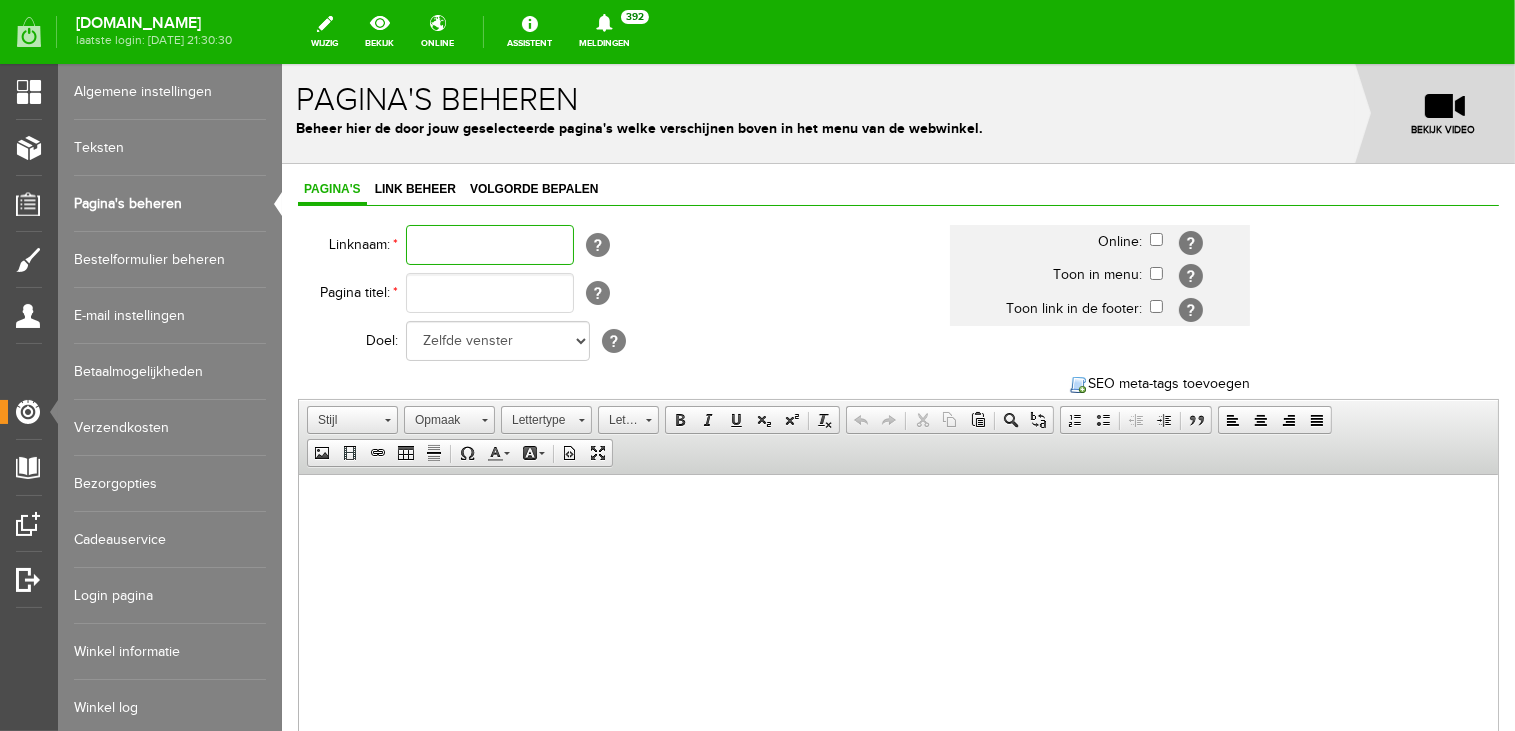 click at bounding box center (489, 244) 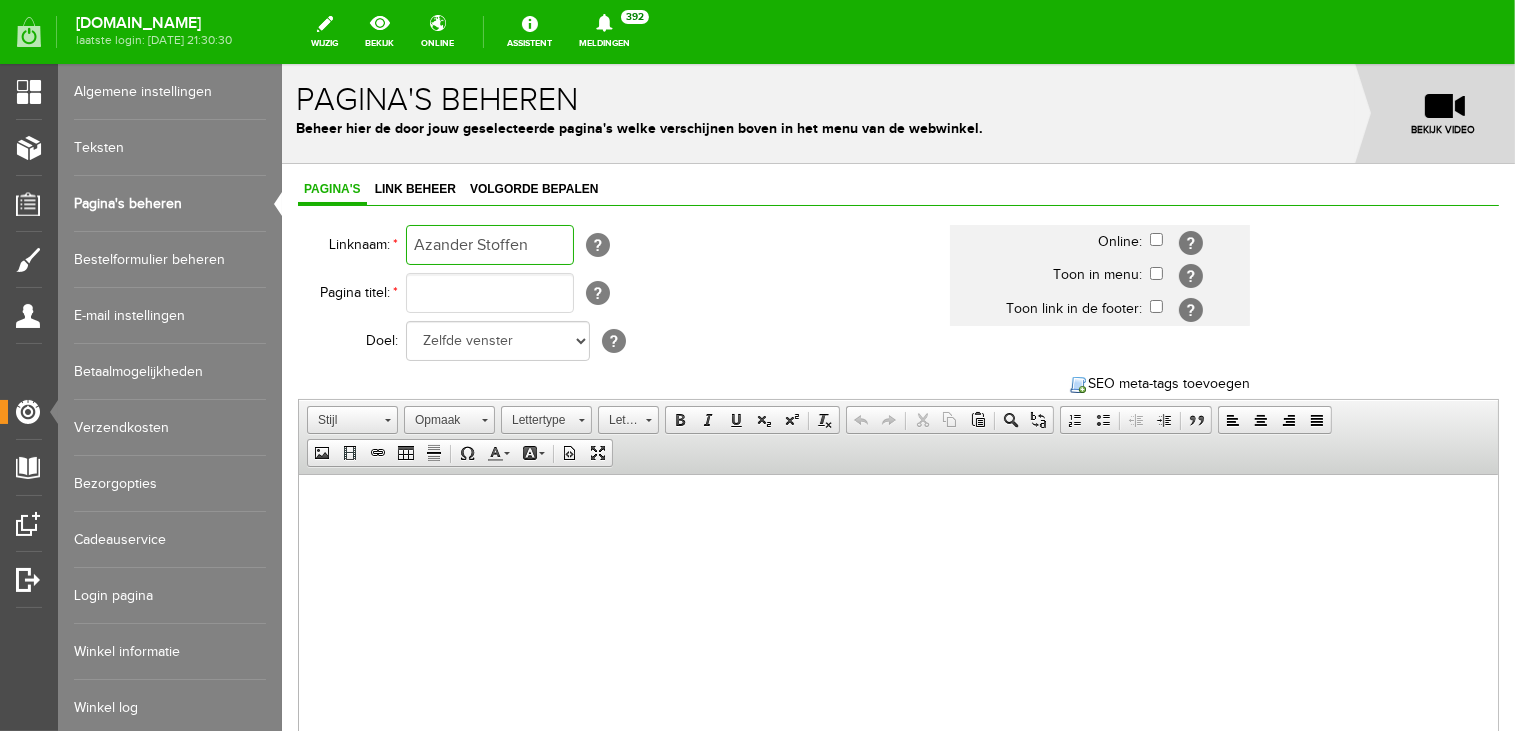 type on "Azander Stoffen" 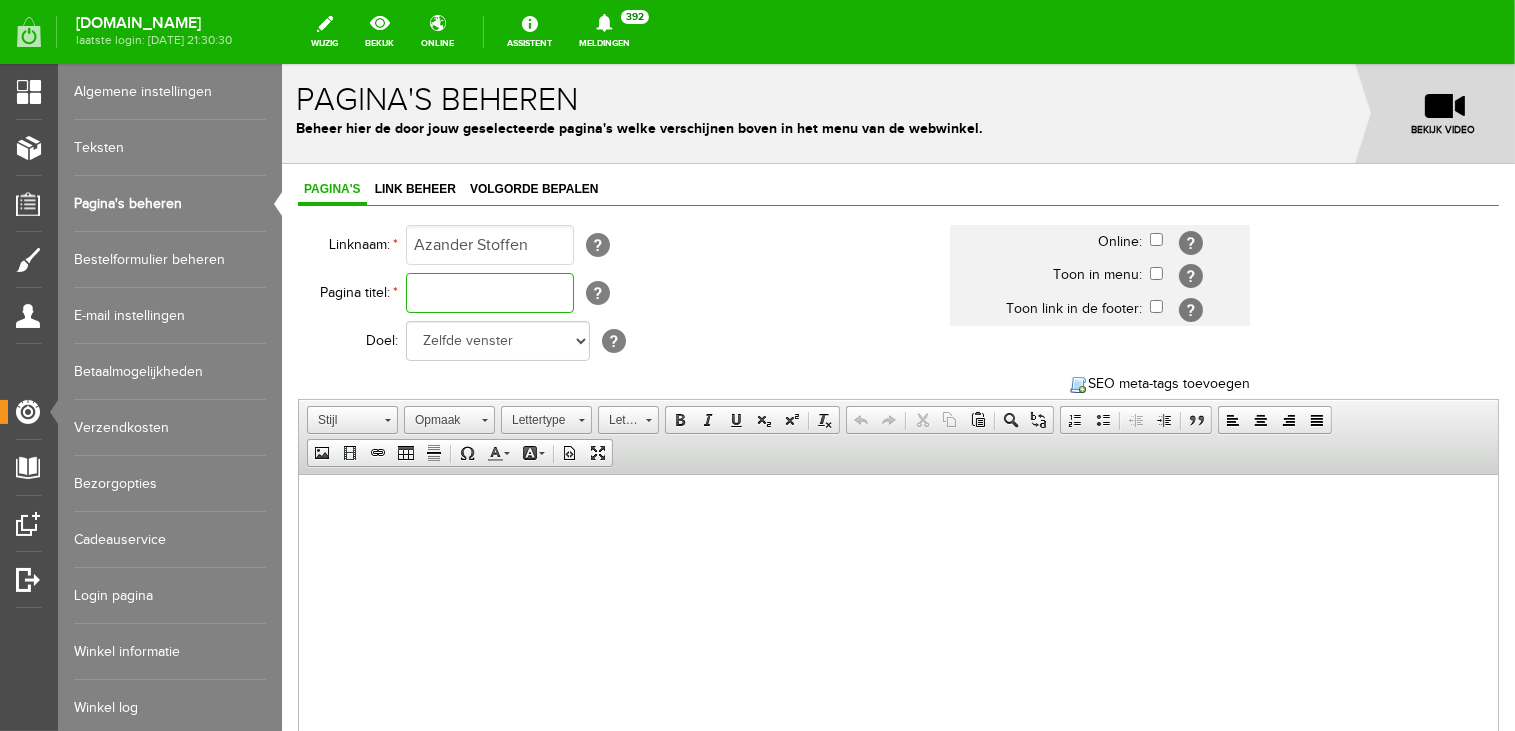 click at bounding box center (489, 292) 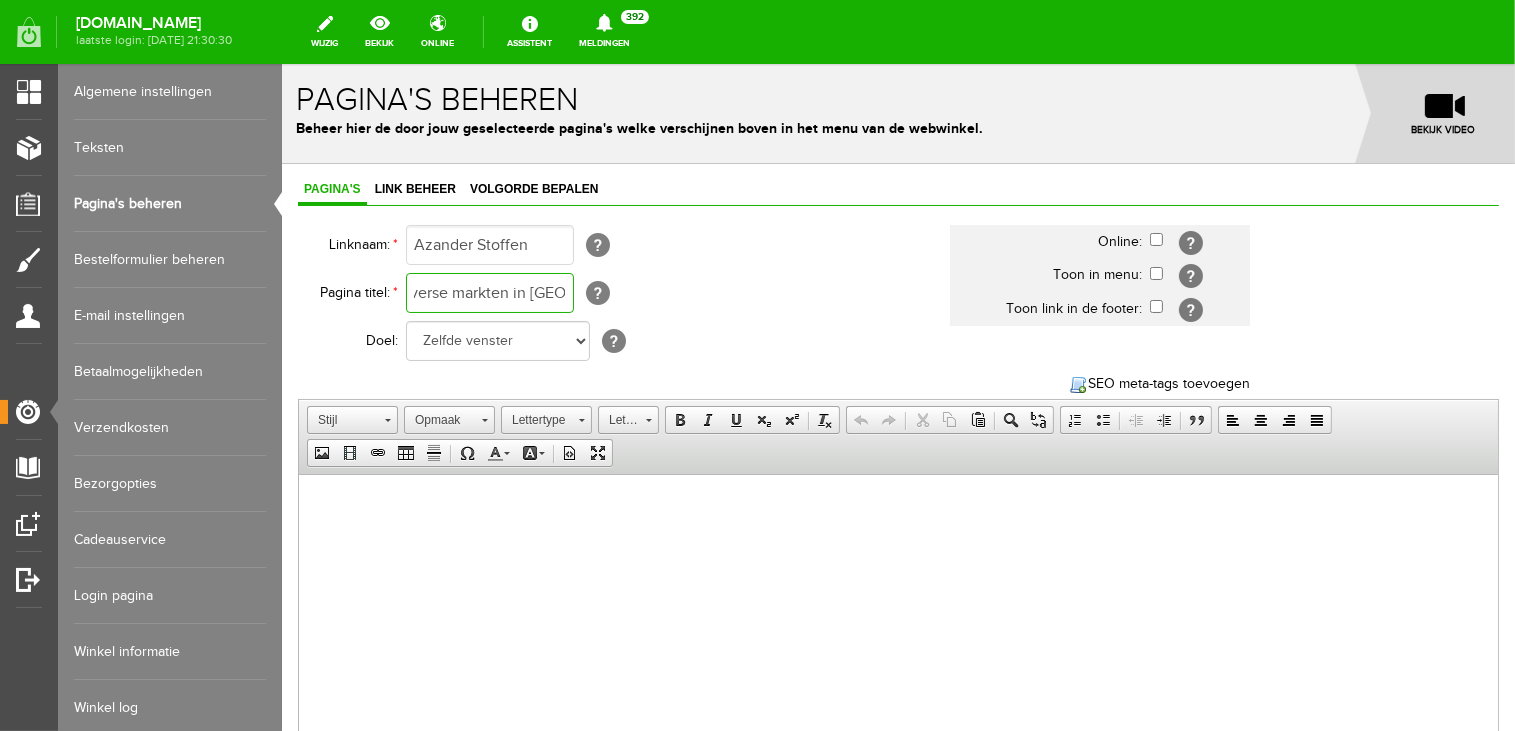 scroll, scrollTop: 0, scrollLeft: 216, axis: horizontal 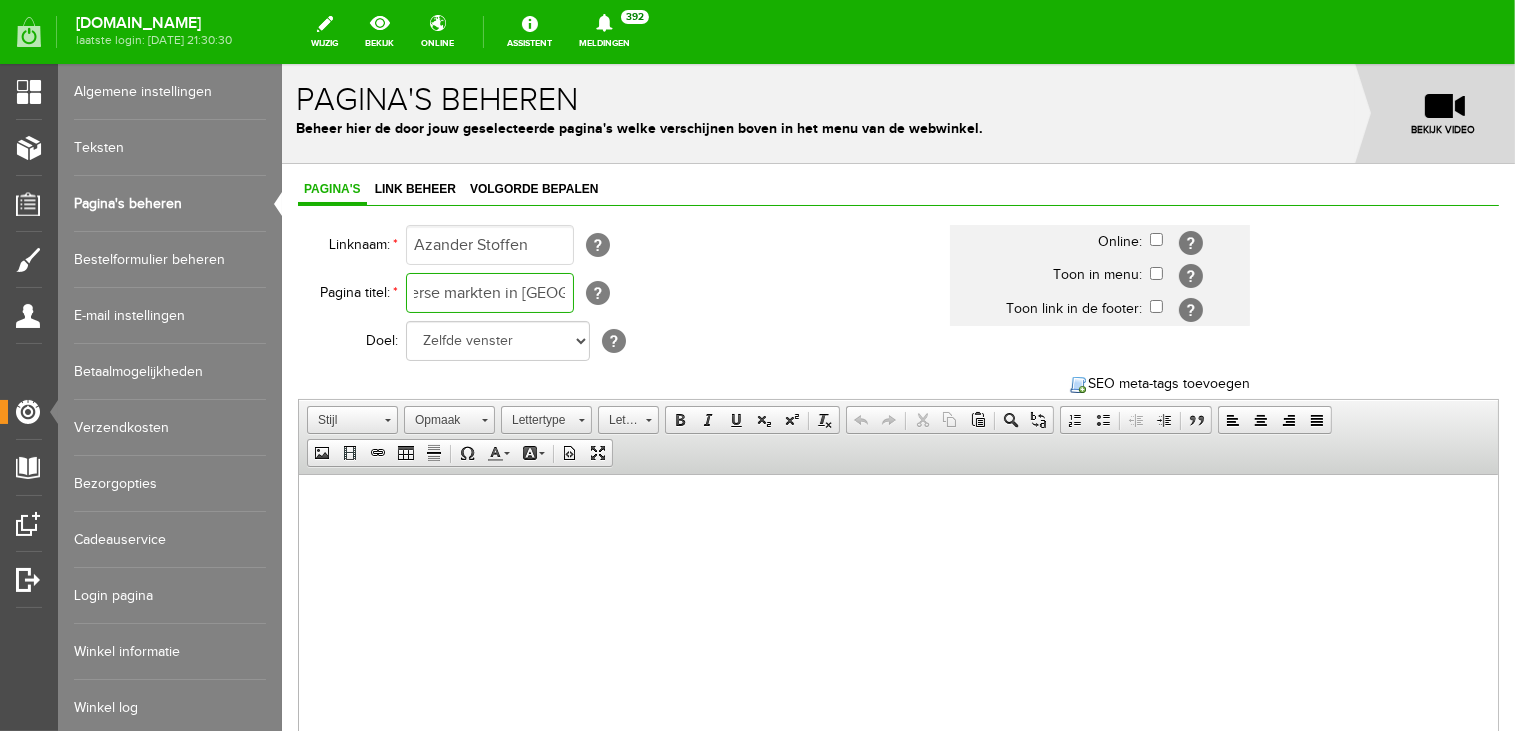 type on "Azander Stoffen vind je op diverse markten in [GEOGRAPHIC_DATA]" 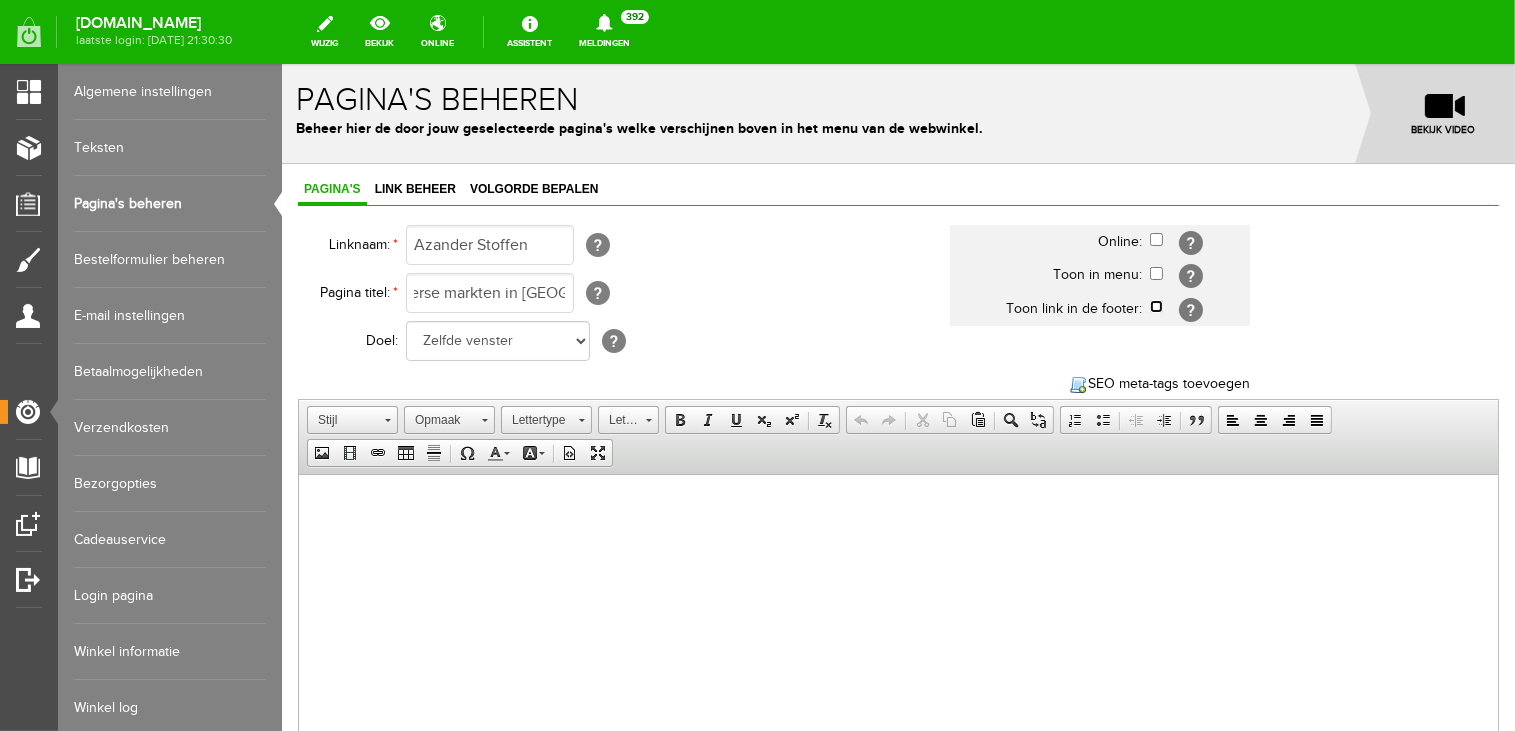 click at bounding box center [1155, 305] 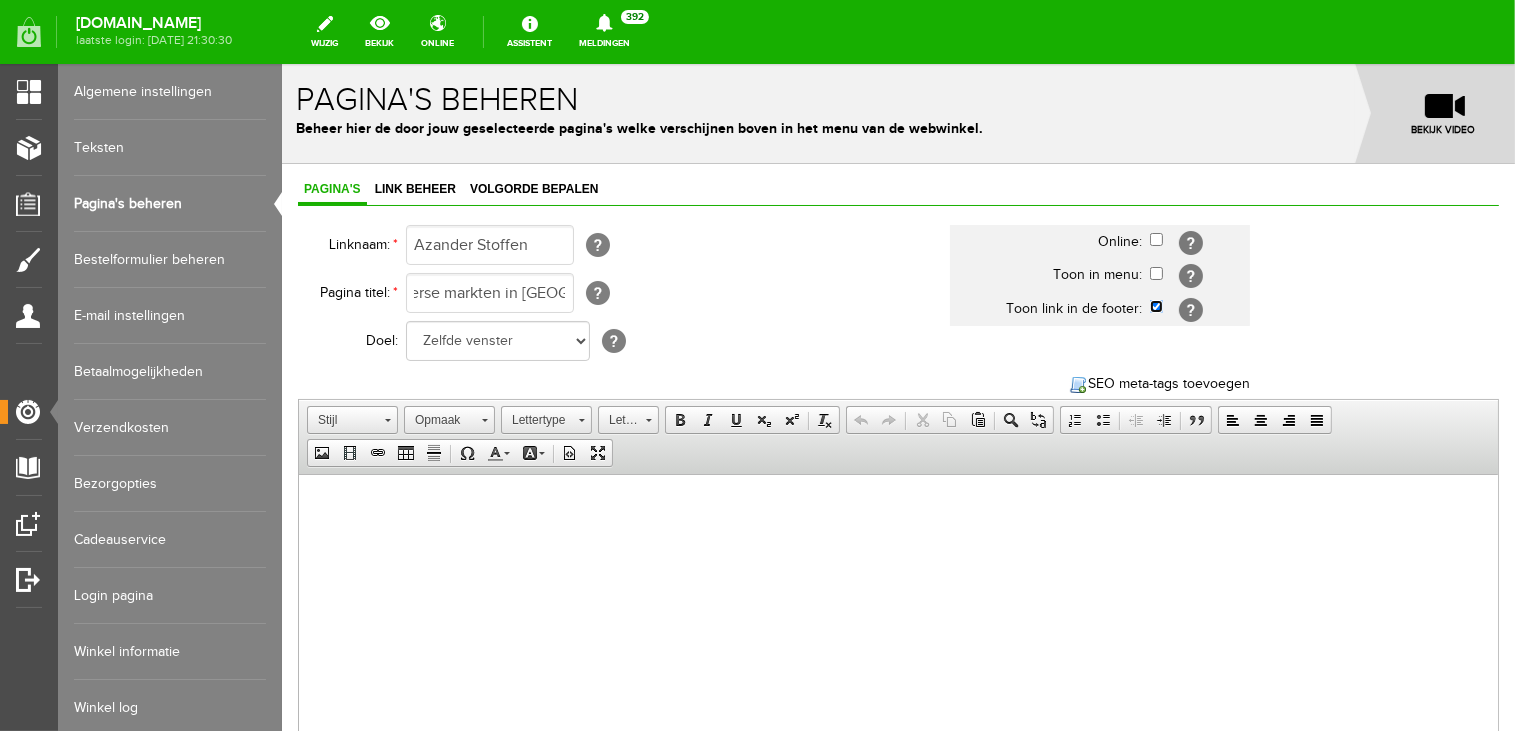 scroll, scrollTop: 0, scrollLeft: 0, axis: both 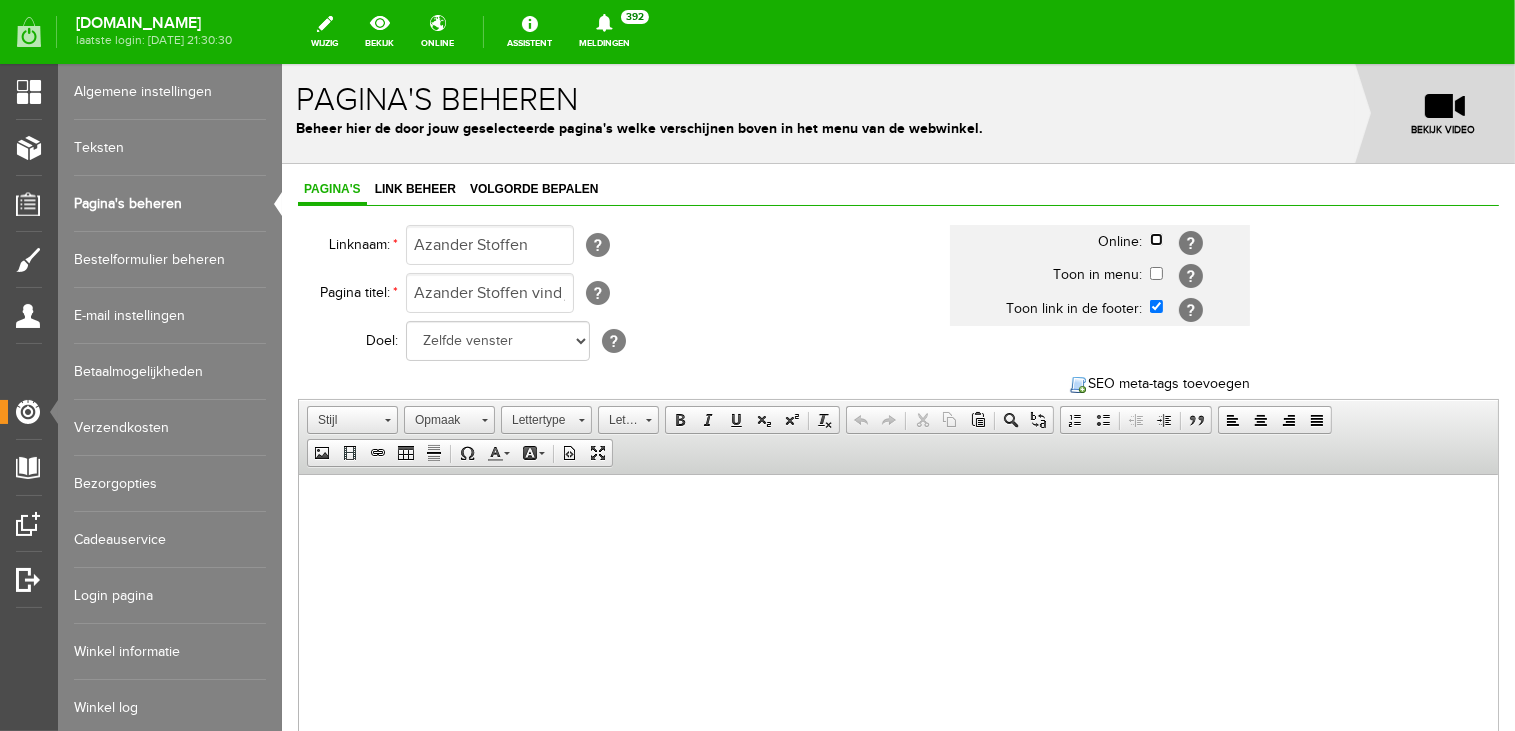 click at bounding box center [1155, 238] 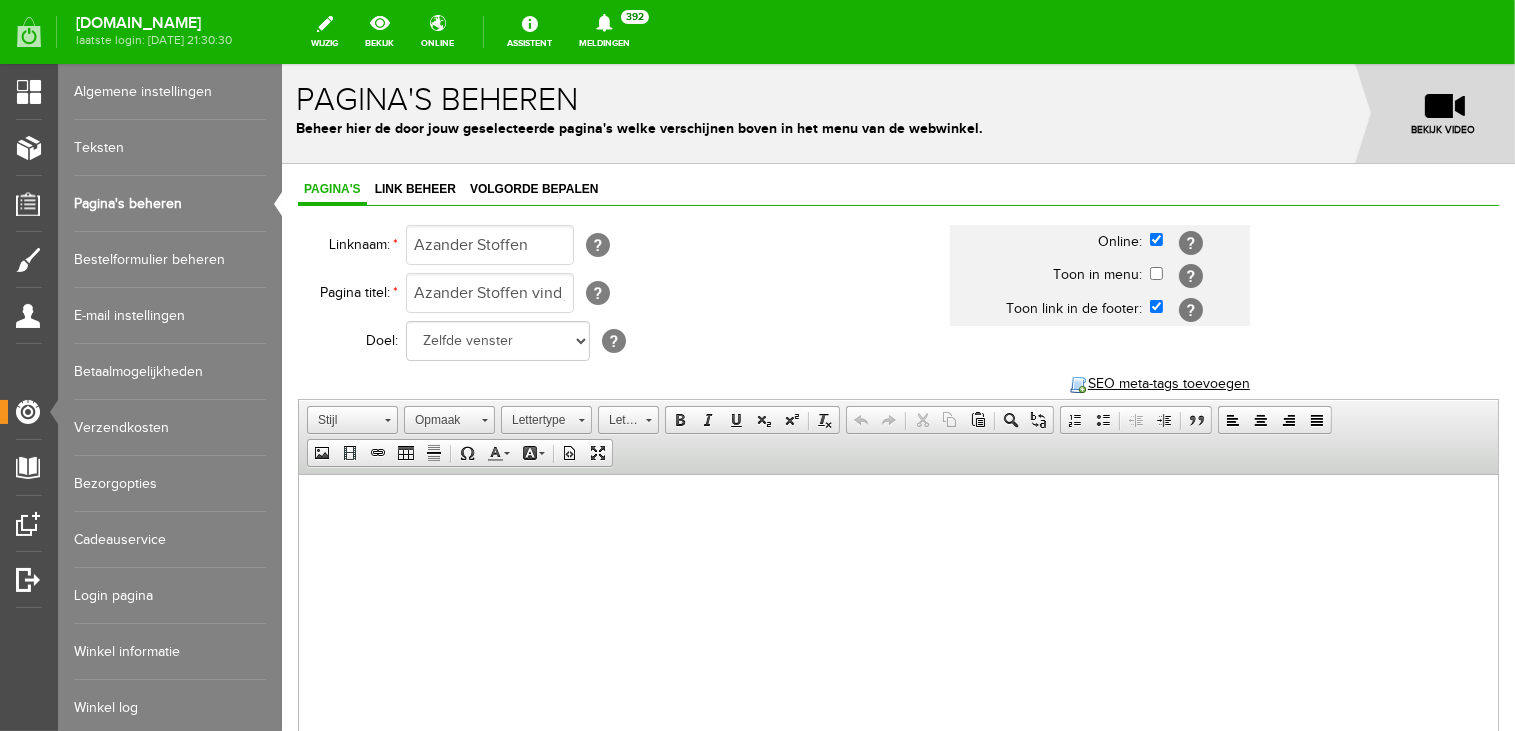 click on "SEO meta-tags toevoegen" at bounding box center (1159, 383) 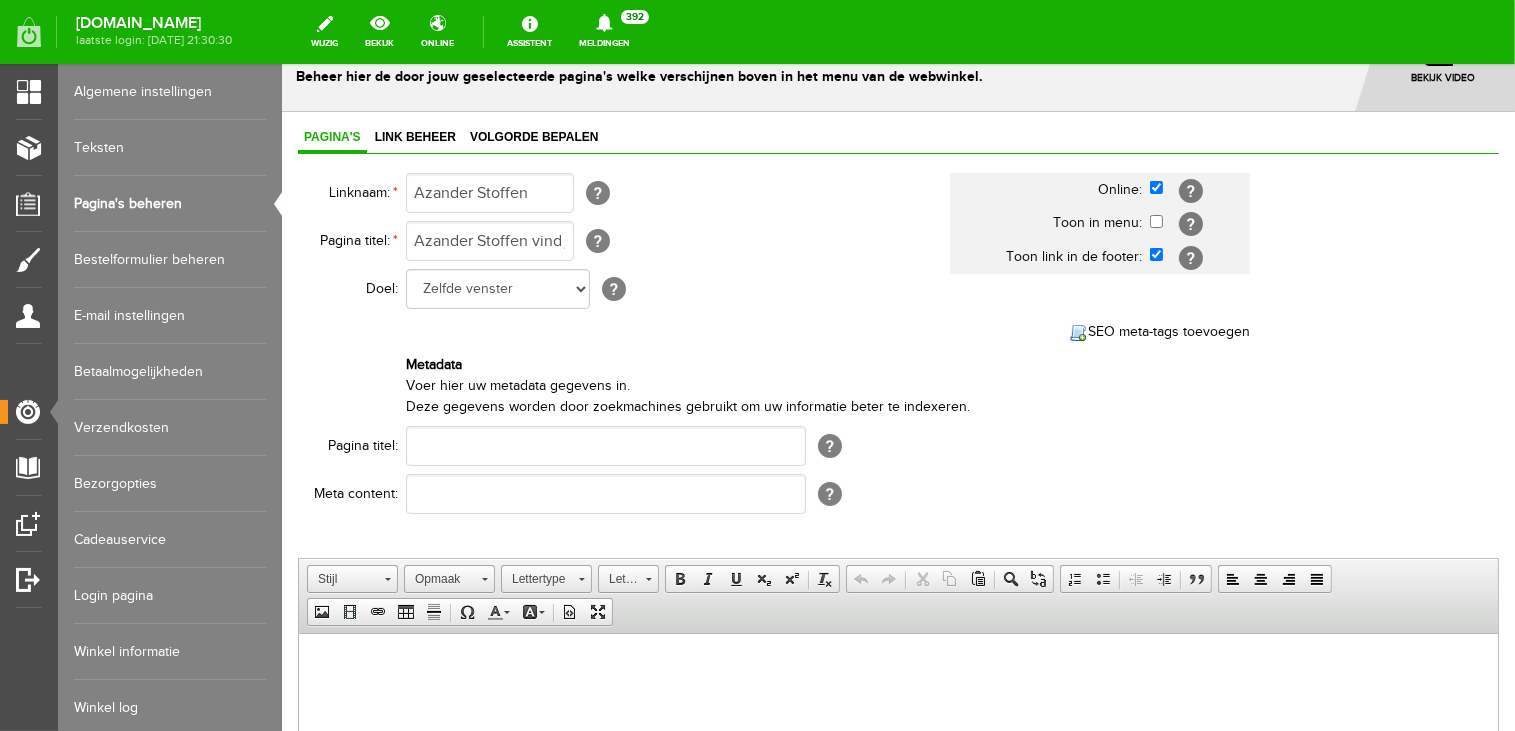 scroll, scrollTop: 100, scrollLeft: 0, axis: vertical 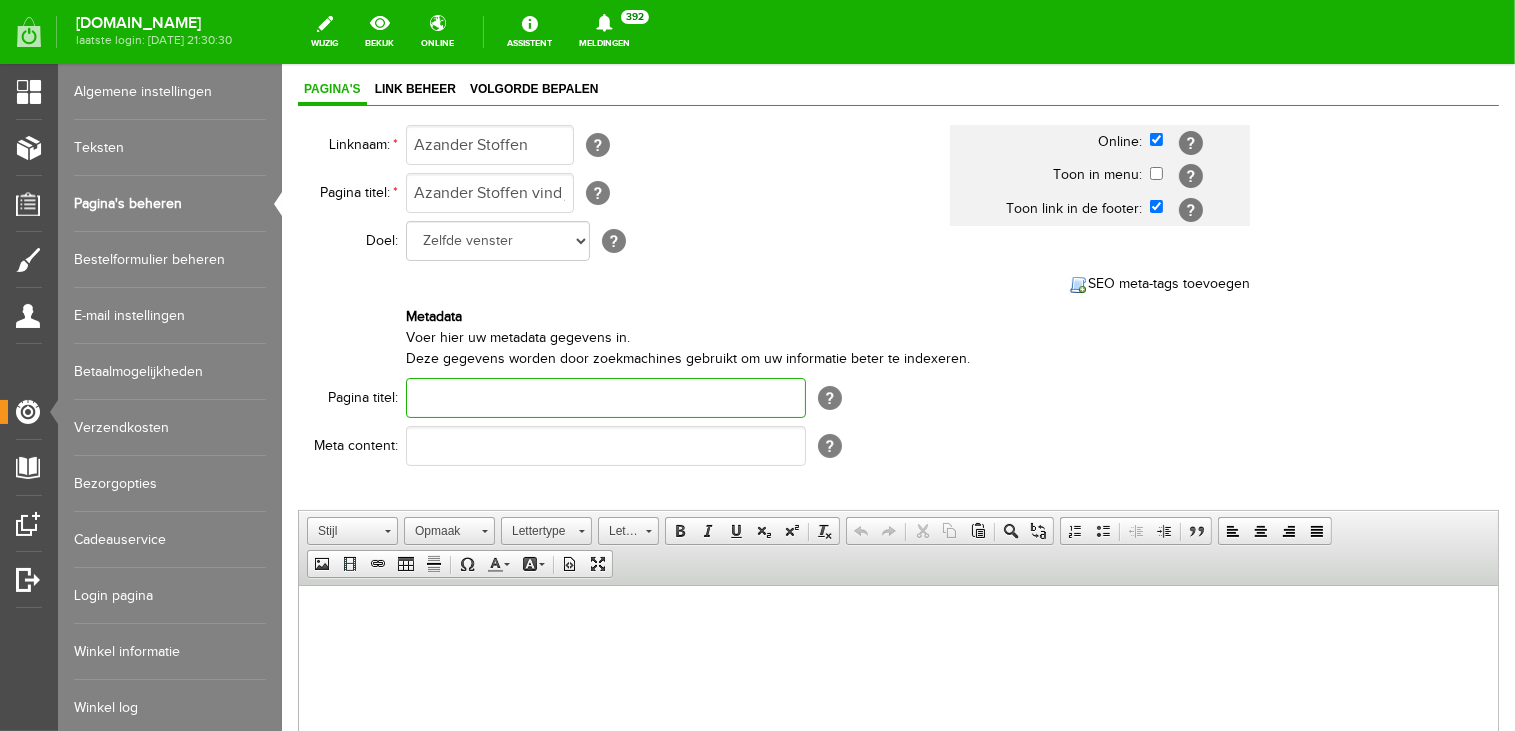 click at bounding box center (605, 397) 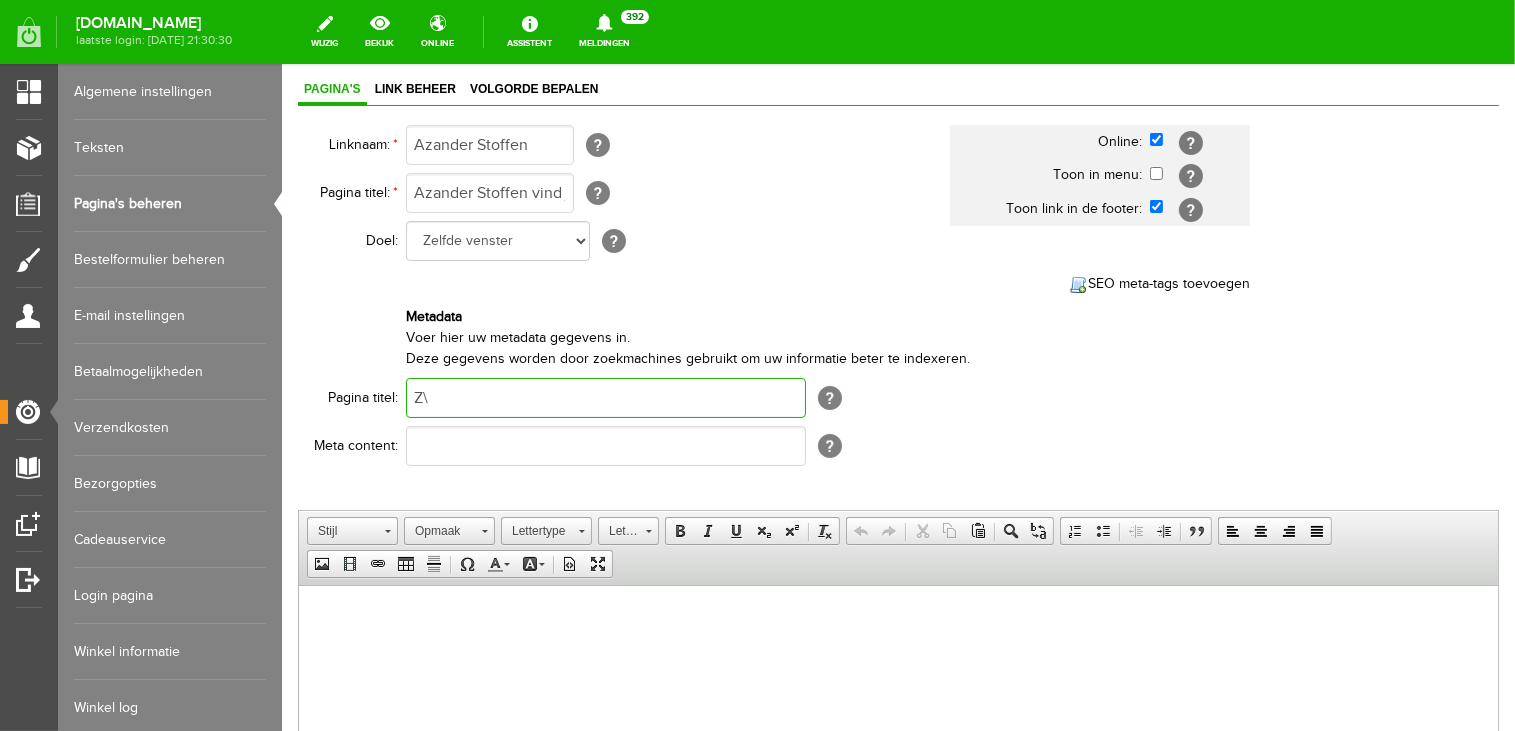 type on "Z" 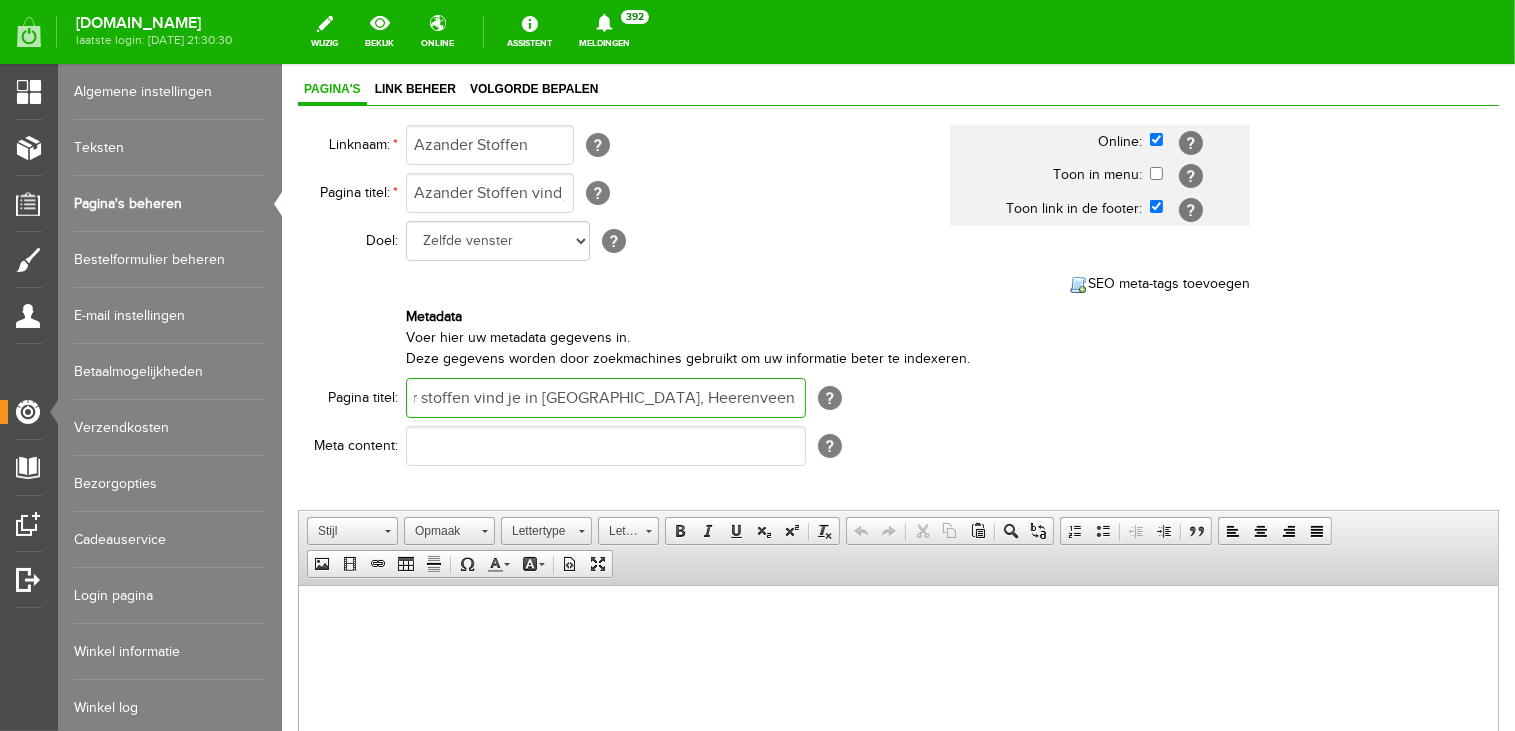 scroll, scrollTop: 0, scrollLeft: 64, axis: horizontal 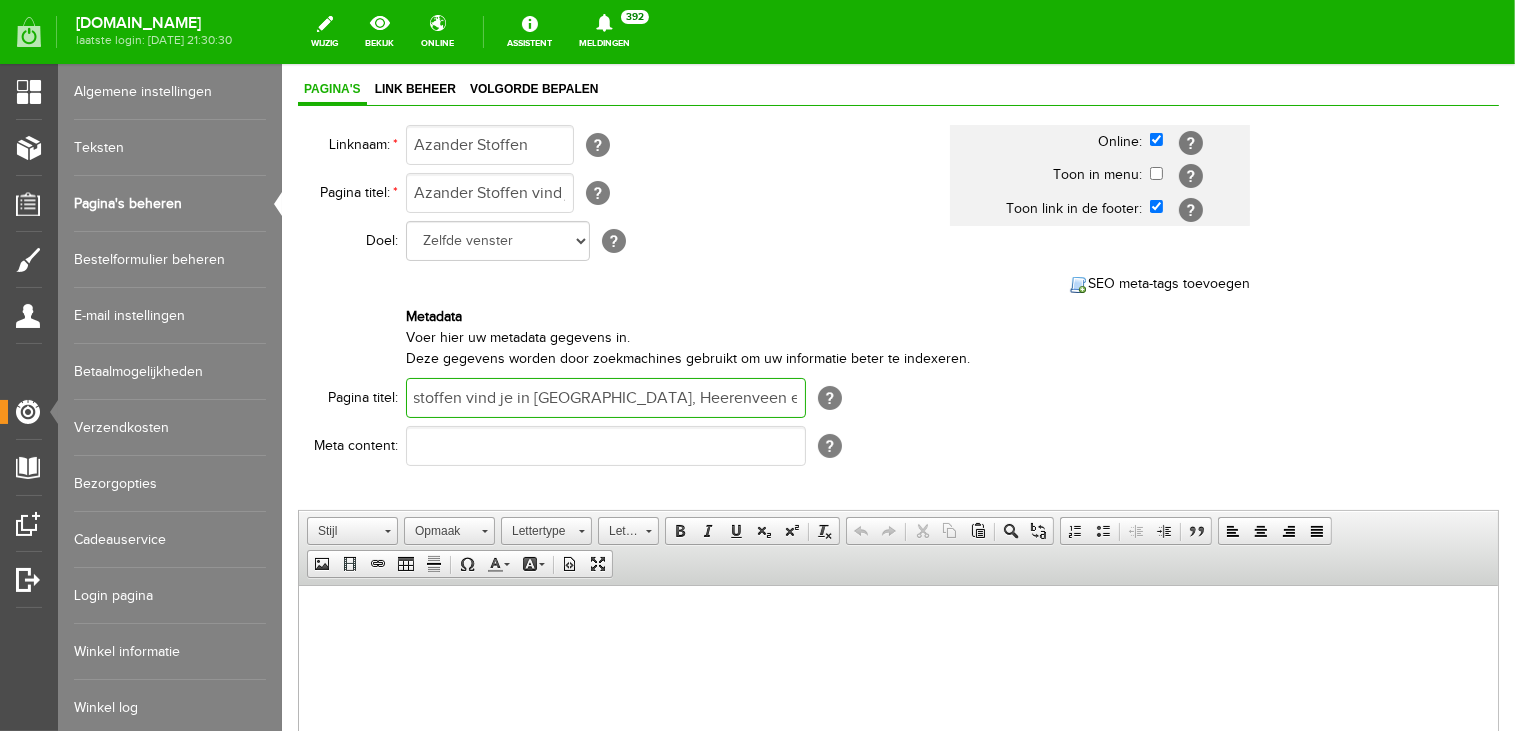 type on "Azander stoffen vind je in [GEOGRAPHIC_DATA], Heerenveen en [GEOGRAPHIC_DATA]" 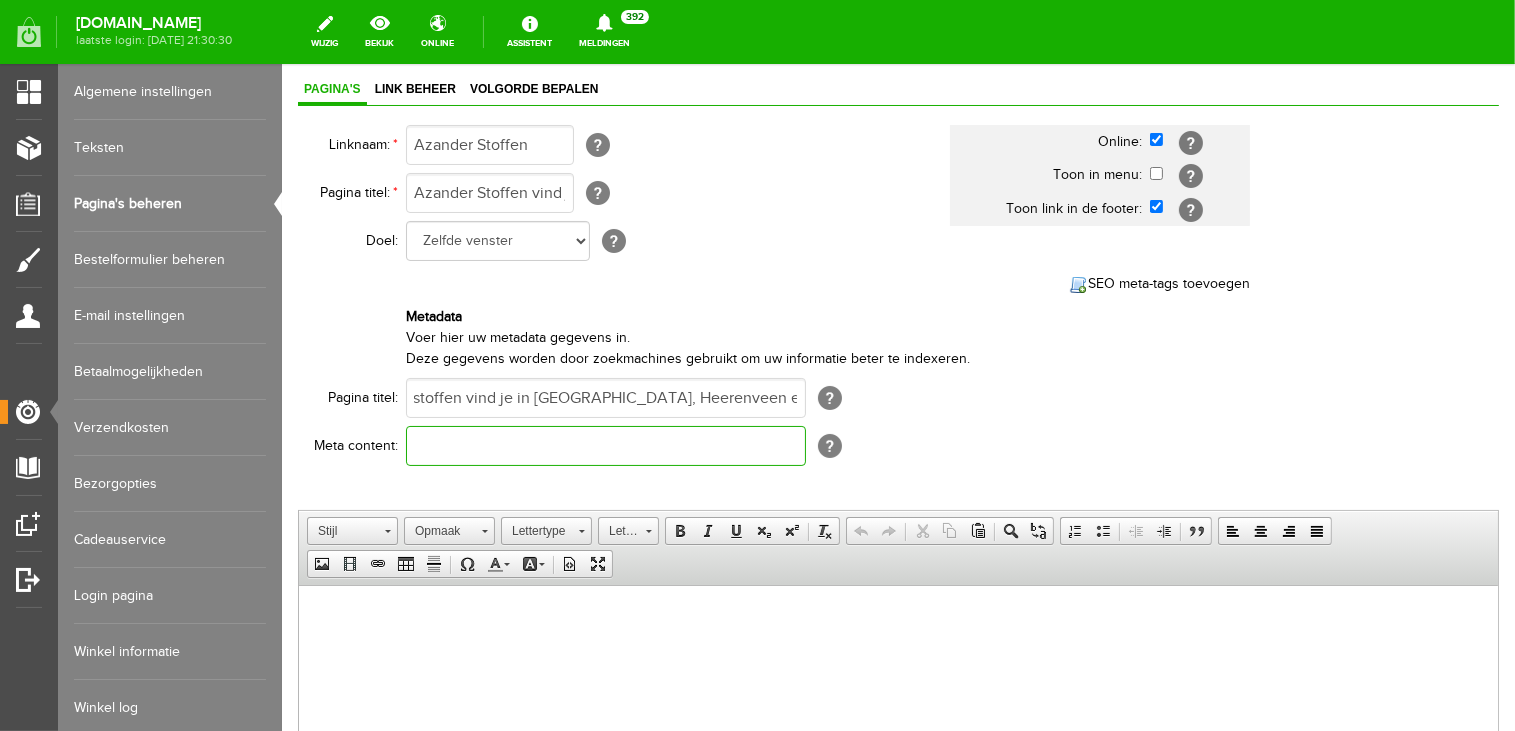 click at bounding box center [605, 445] 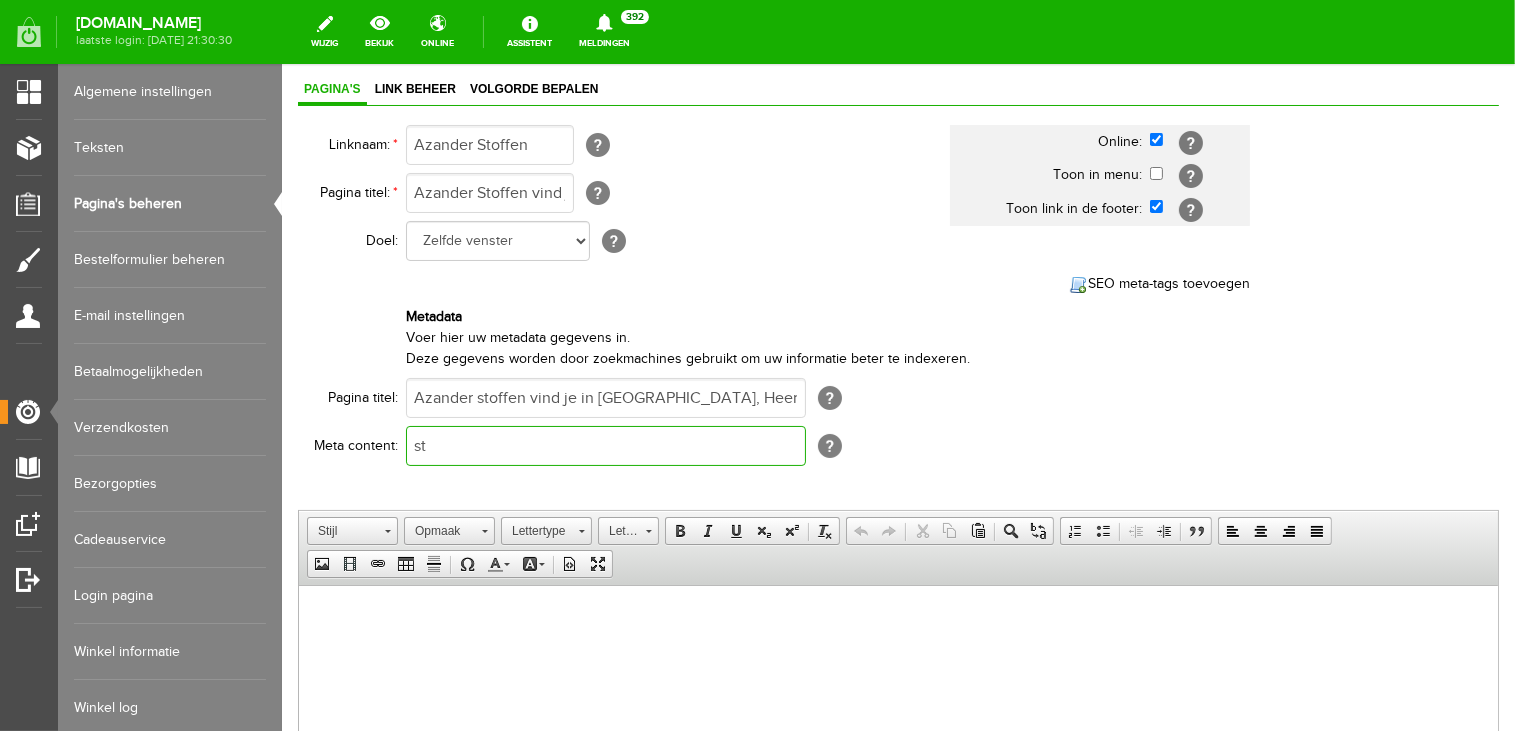 type on "s" 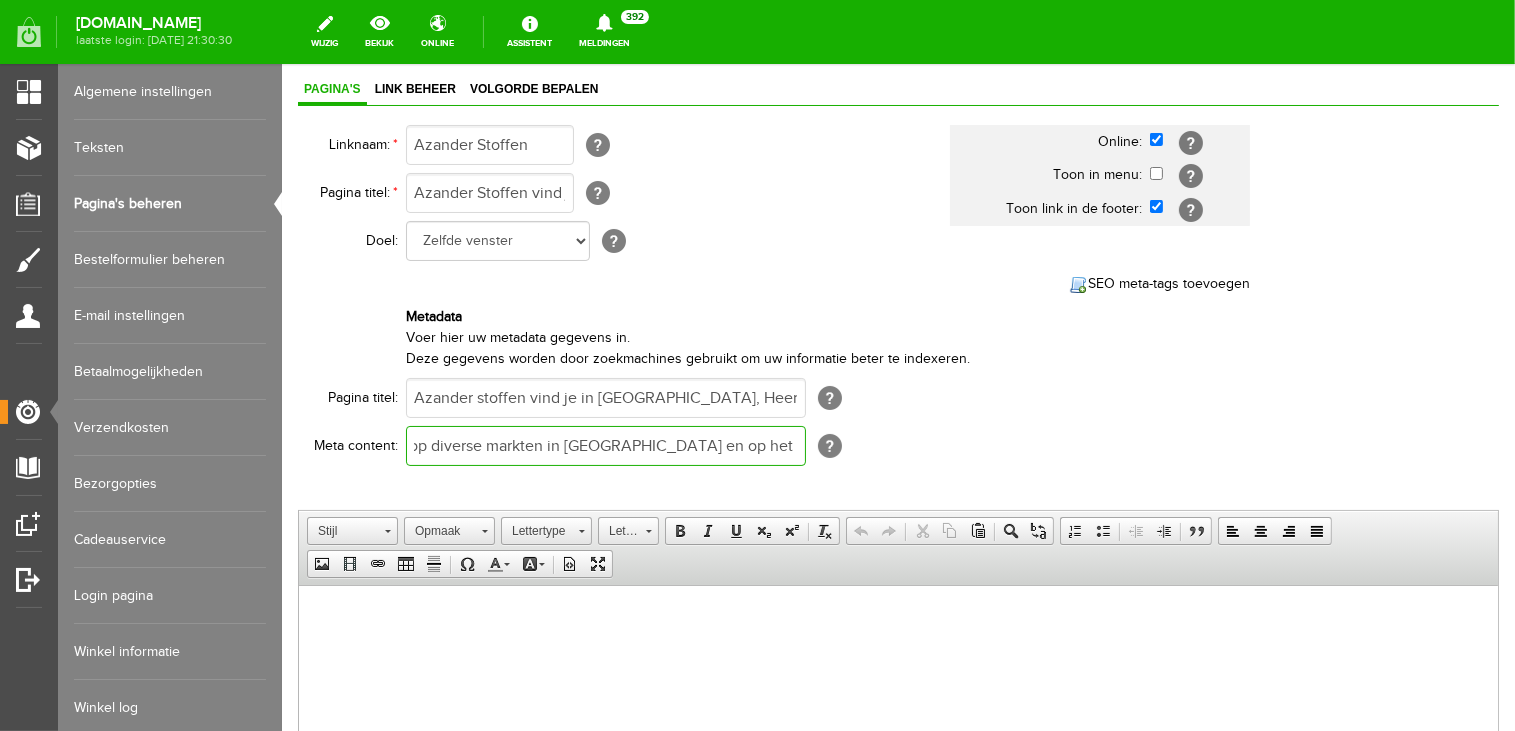 scroll, scrollTop: 0, scrollLeft: 106, axis: horizontal 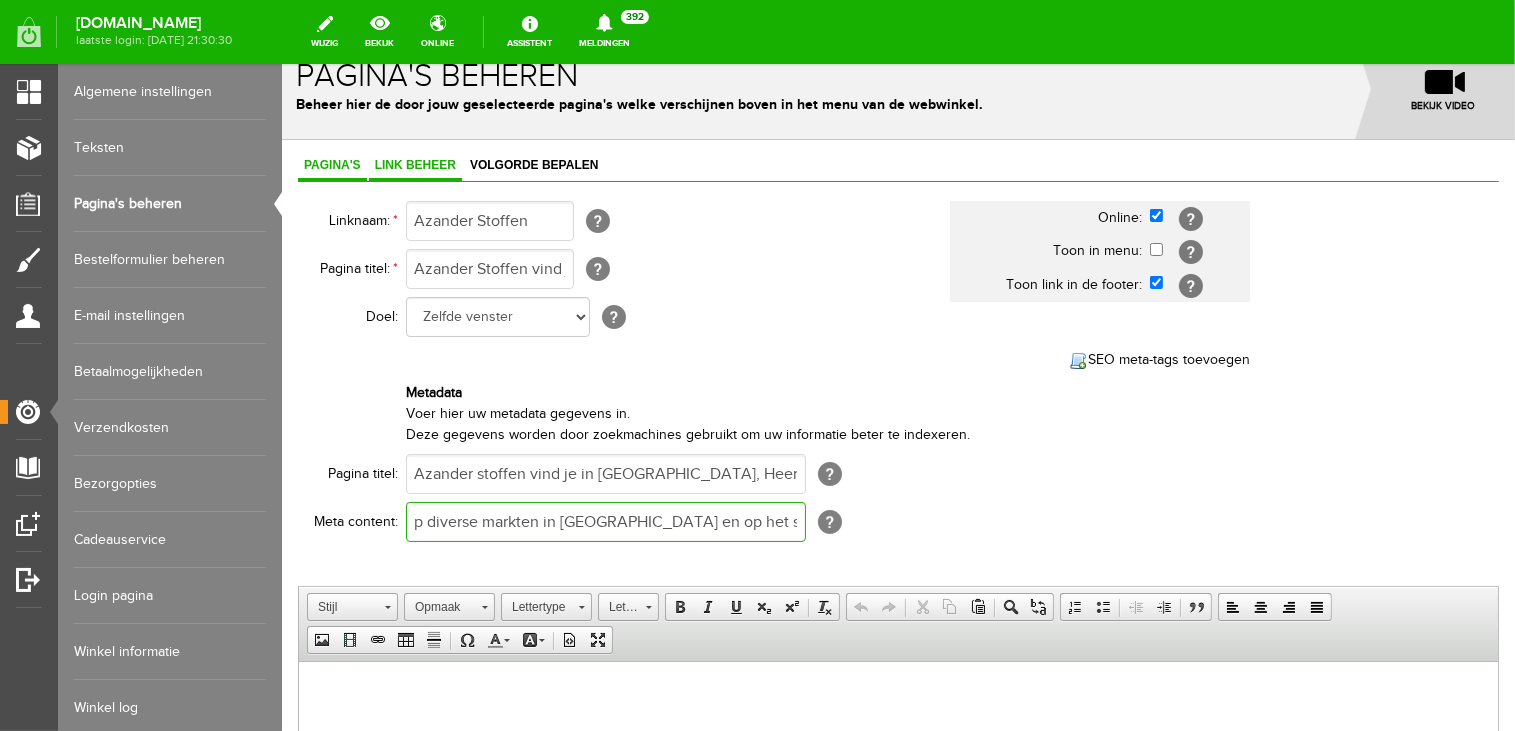 type on "Stoffenkraam op diverse markten in [GEOGRAPHIC_DATA] en op het stoffen circus!" 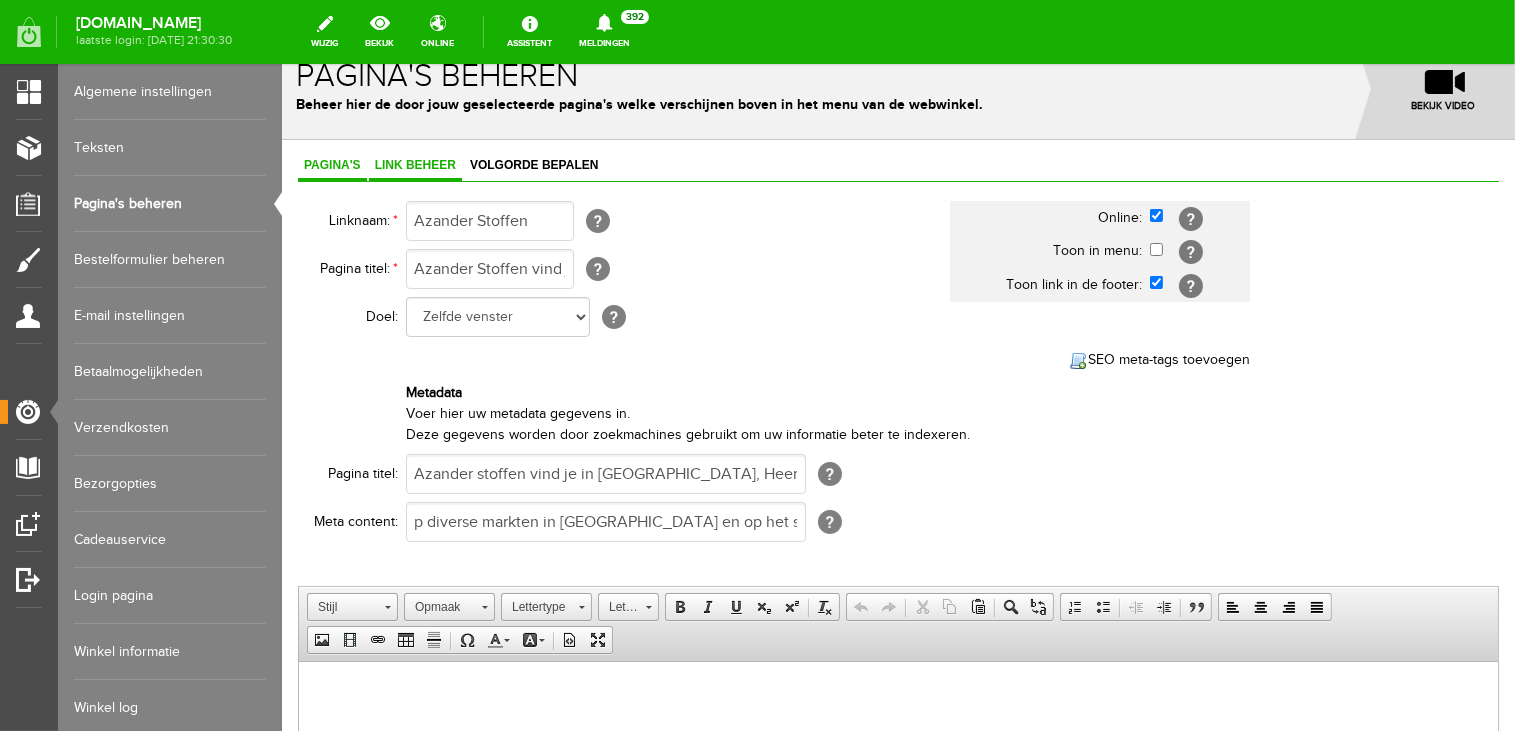 click on "Link beheer" at bounding box center [414, 164] 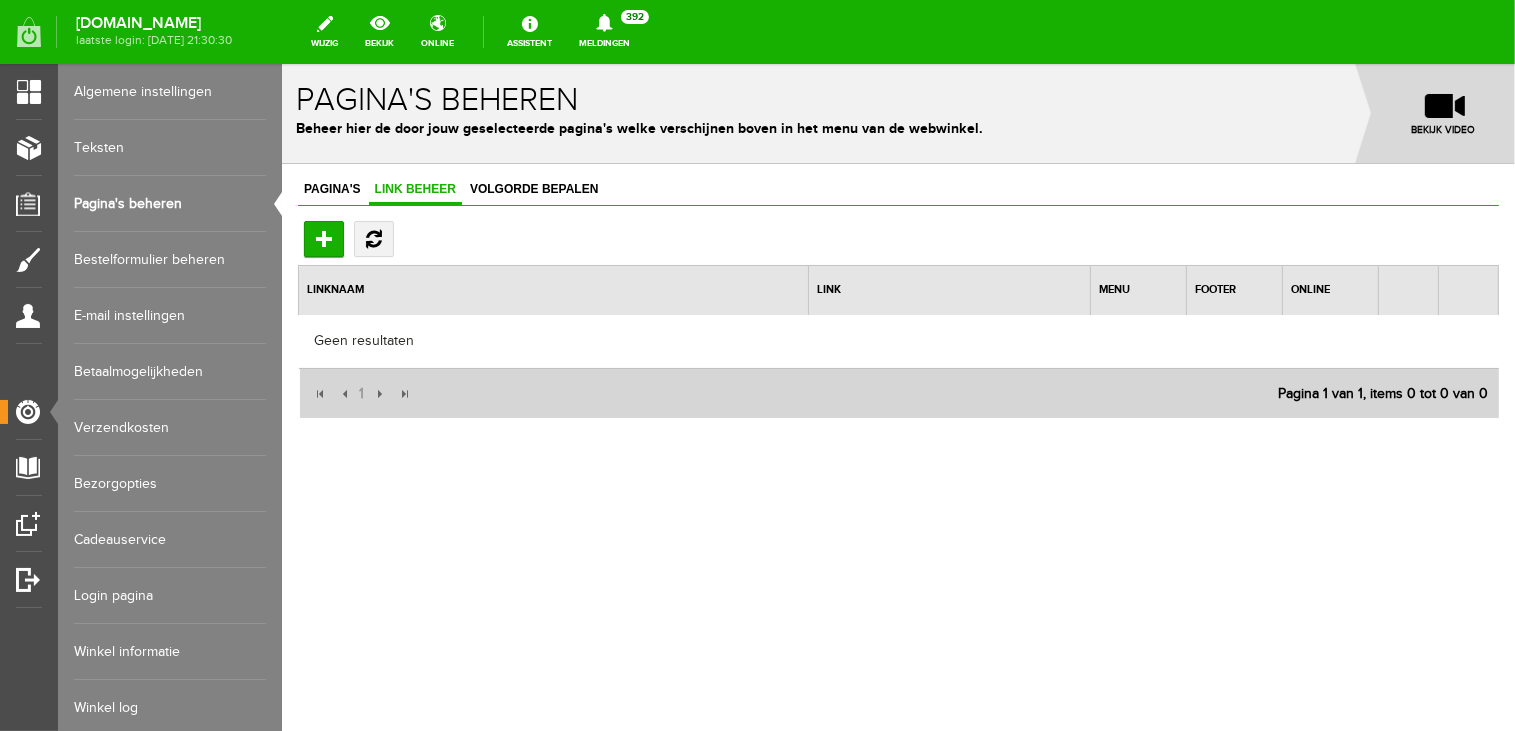 scroll, scrollTop: 0, scrollLeft: 0, axis: both 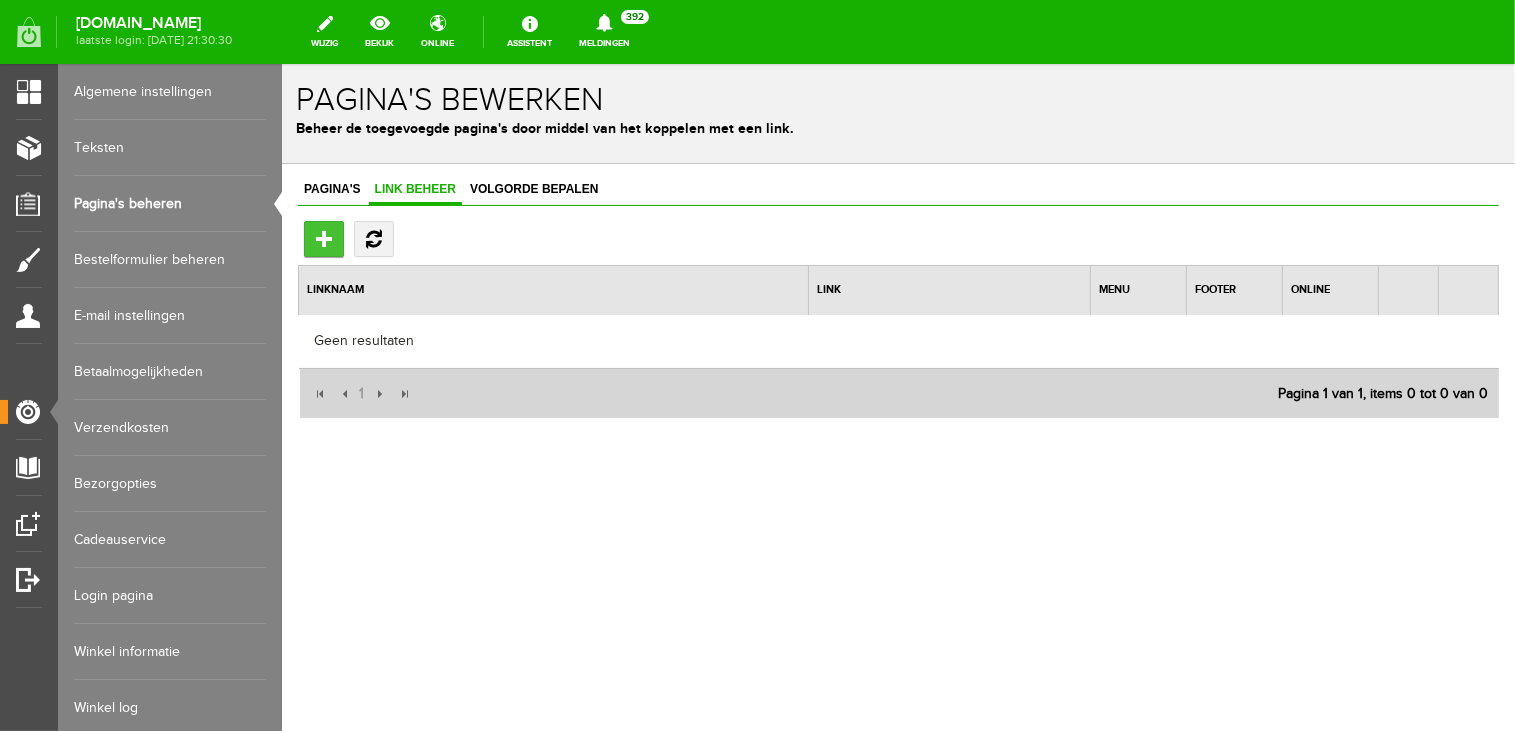 click on "Toevoegen" at bounding box center [323, 238] 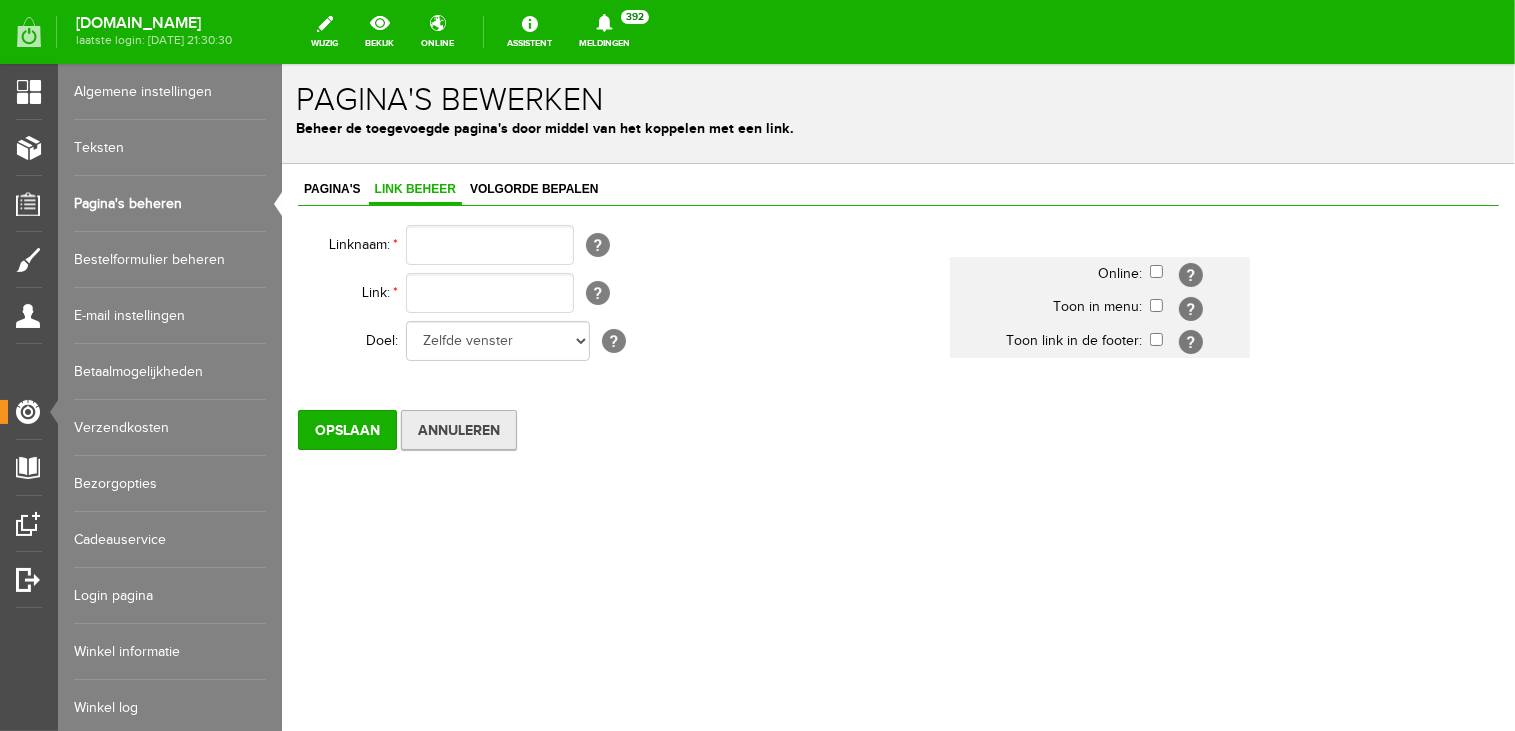 click on "Annuleren" at bounding box center [458, 429] 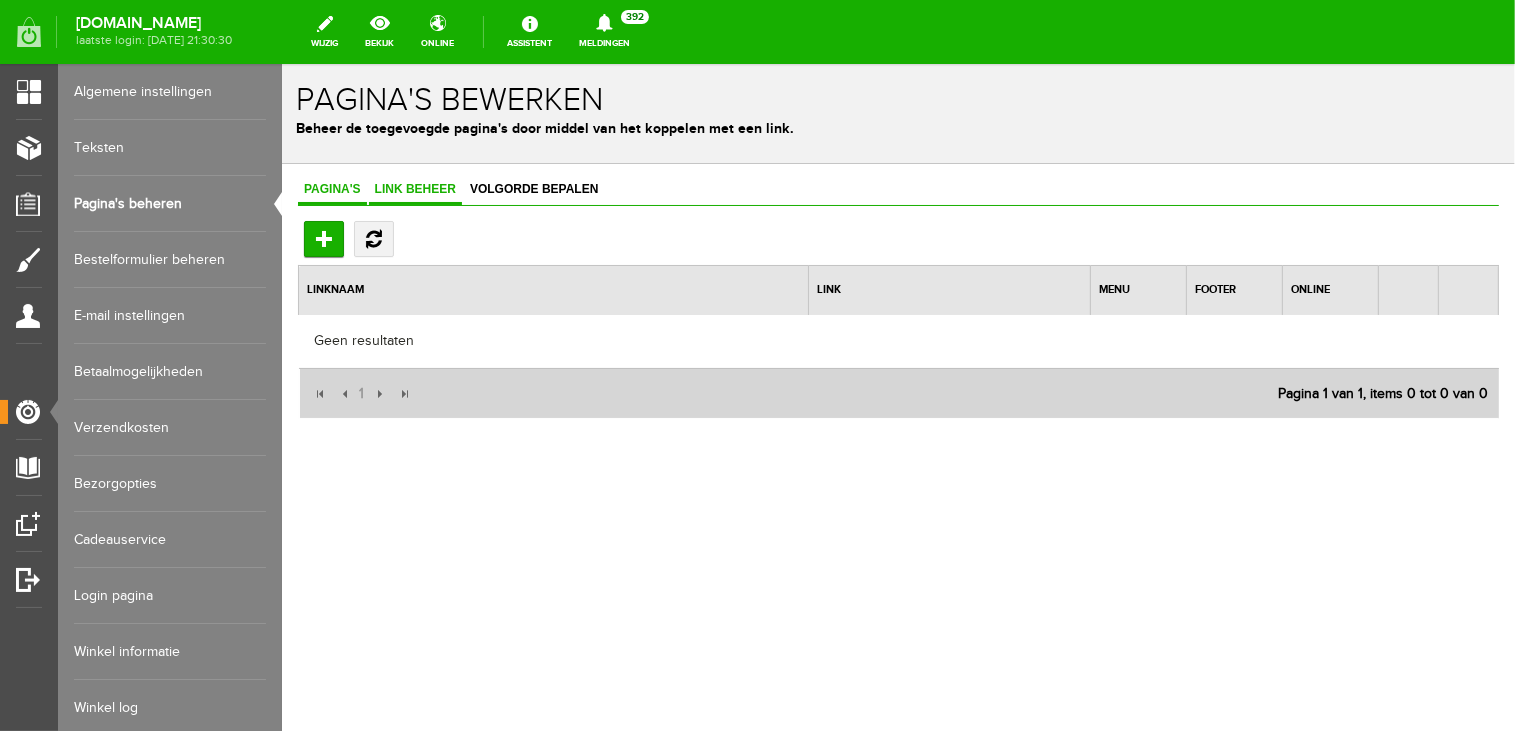 click on "Pagina's" at bounding box center (331, 189) 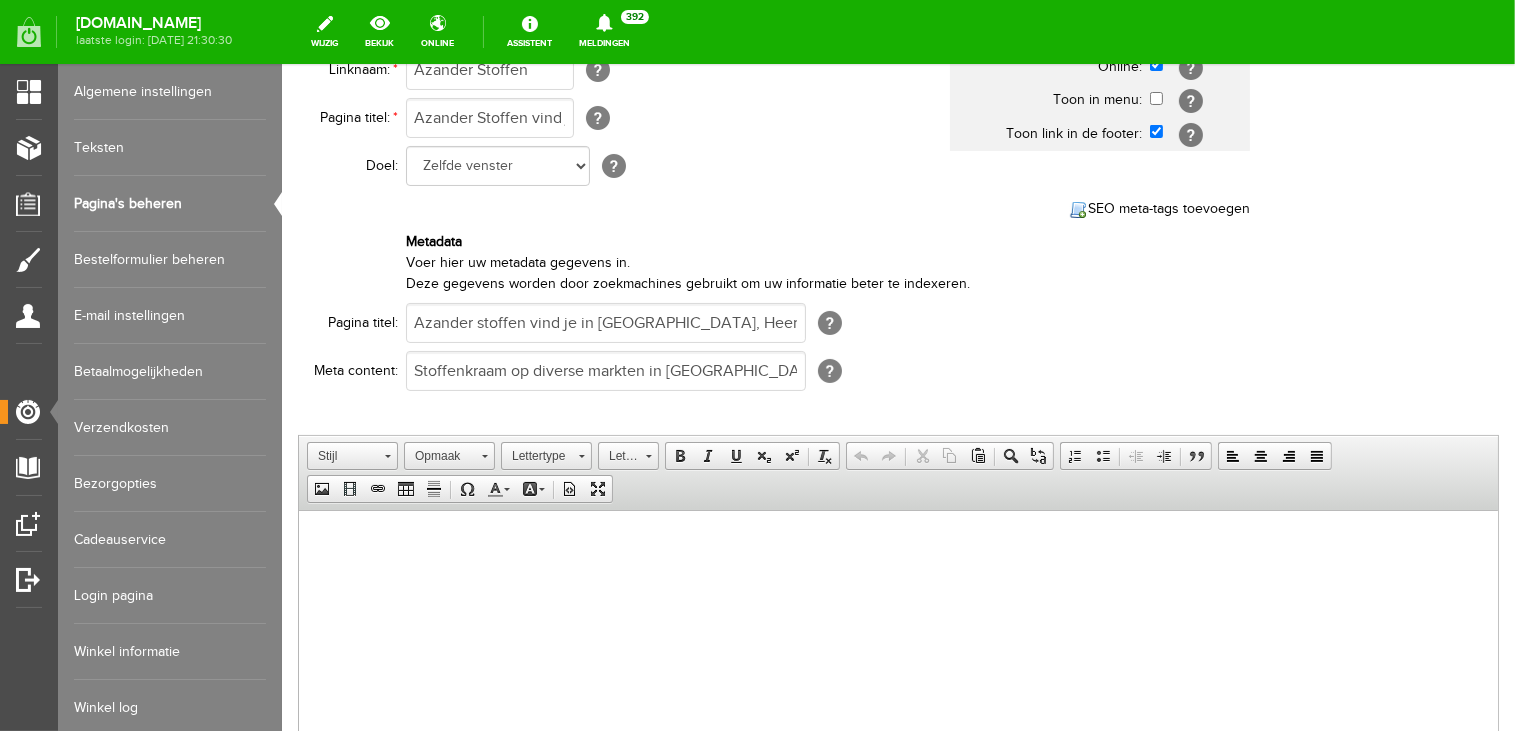 scroll, scrollTop: 500, scrollLeft: 0, axis: vertical 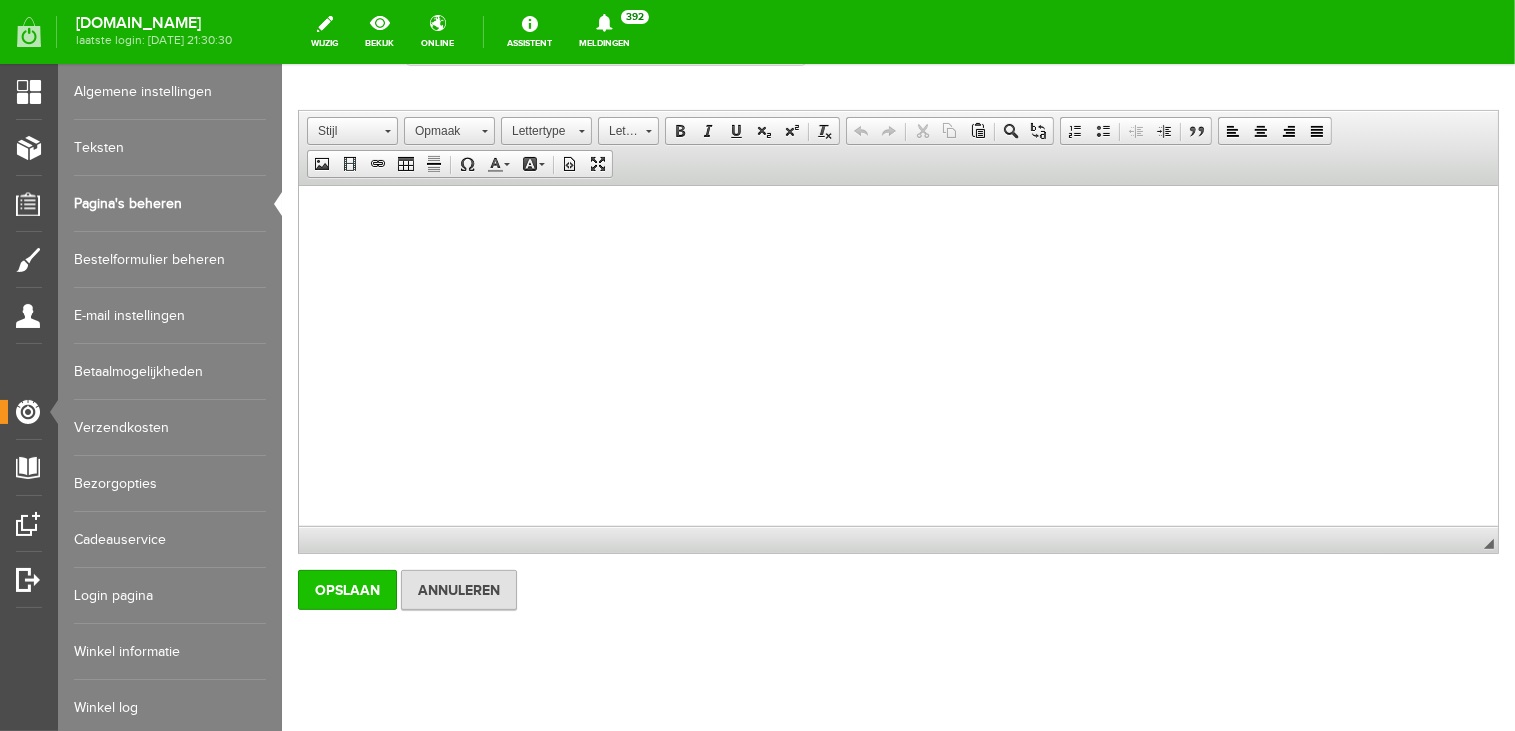 click on "Opslaan" at bounding box center (346, 589) 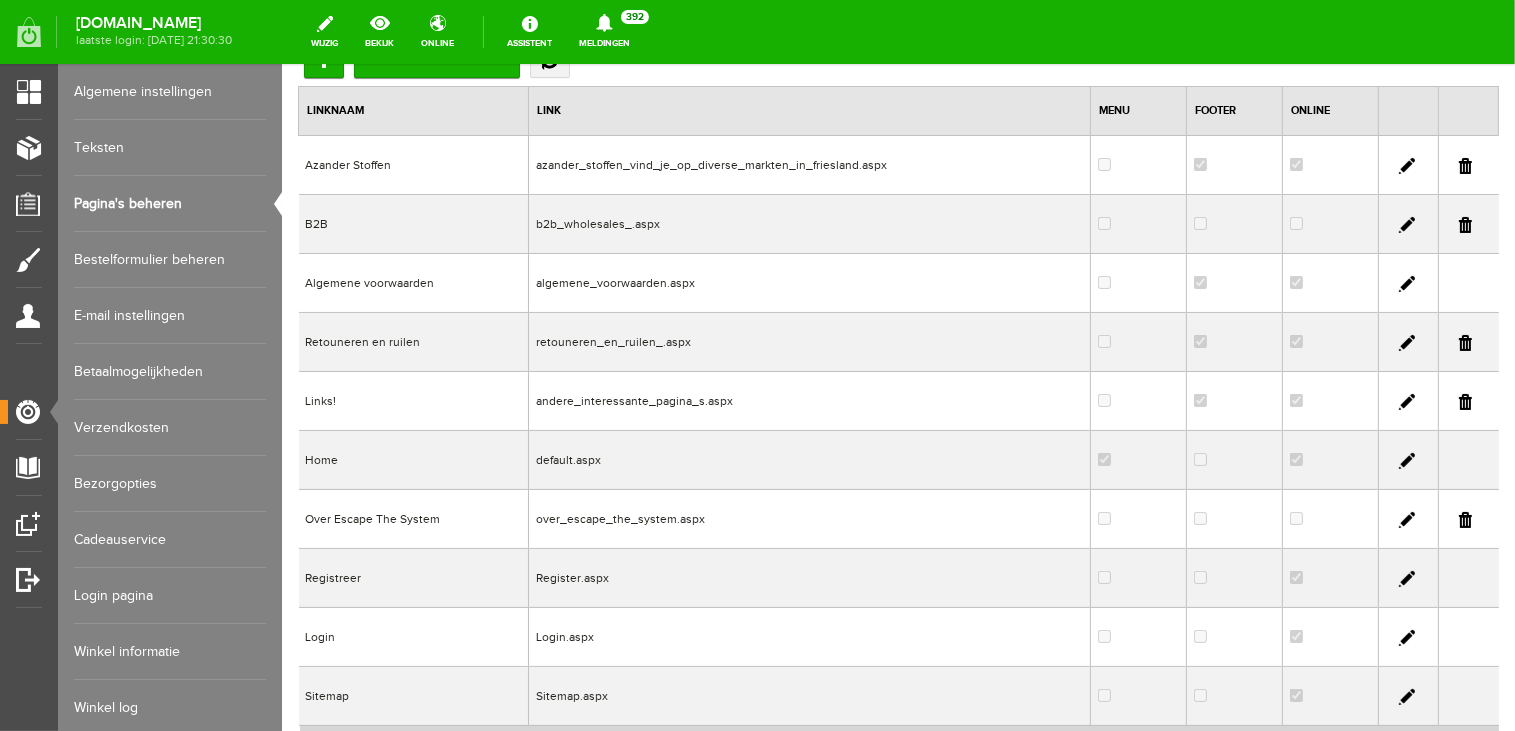 scroll, scrollTop: 80, scrollLeft: 0, axis: vertical 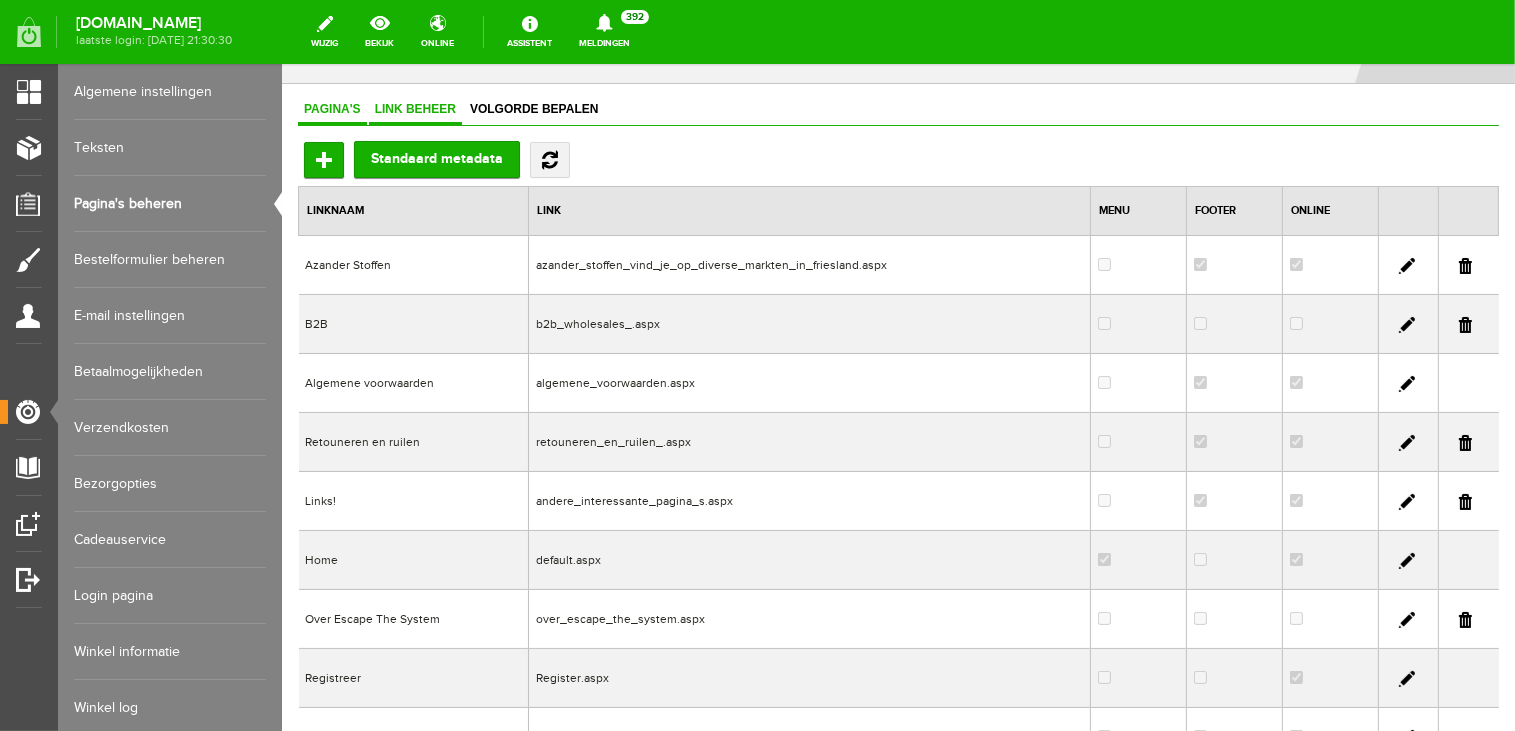 click on "Link beheer" at bounding box center (414, 108) 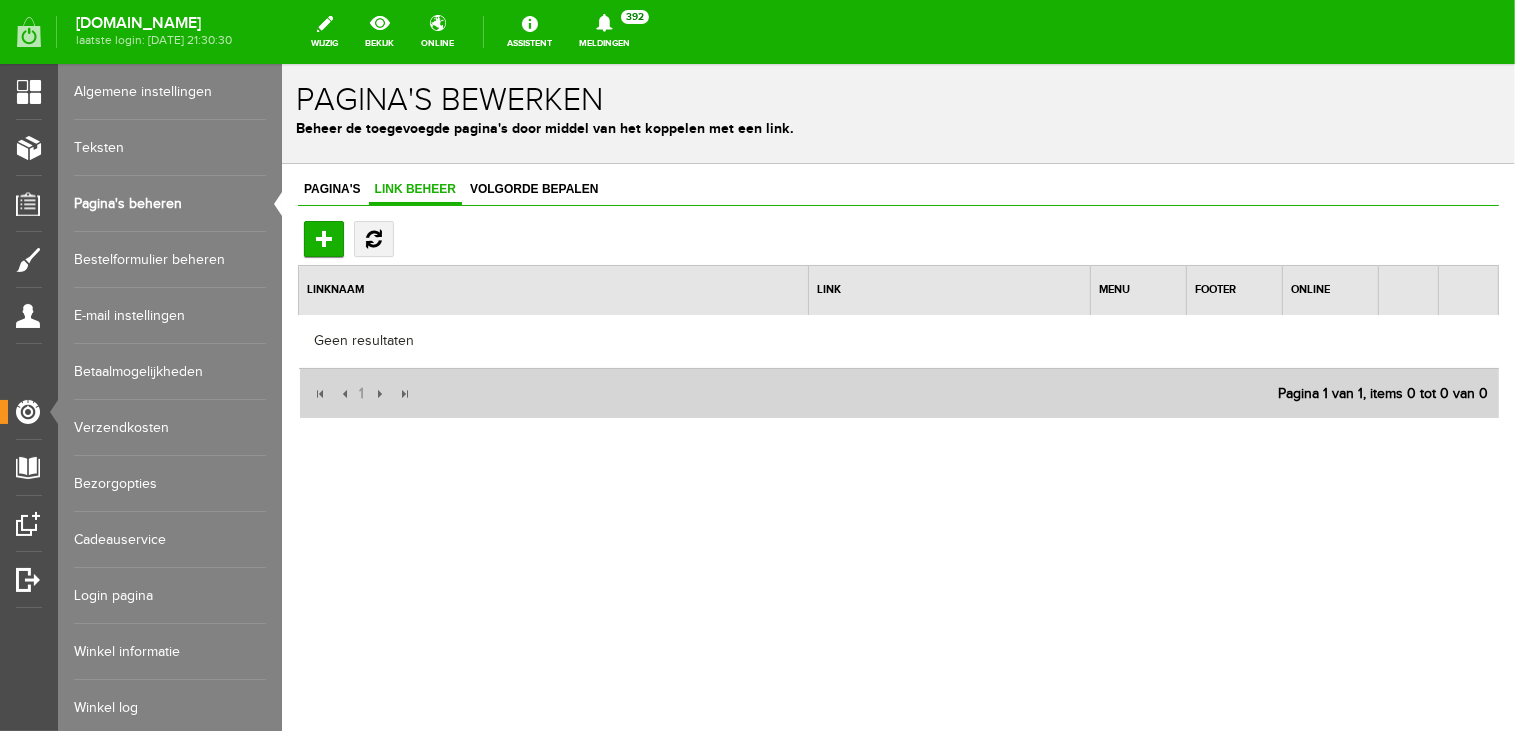 scroll, scrollTop: 0, scrollLeft: 0, axis: both 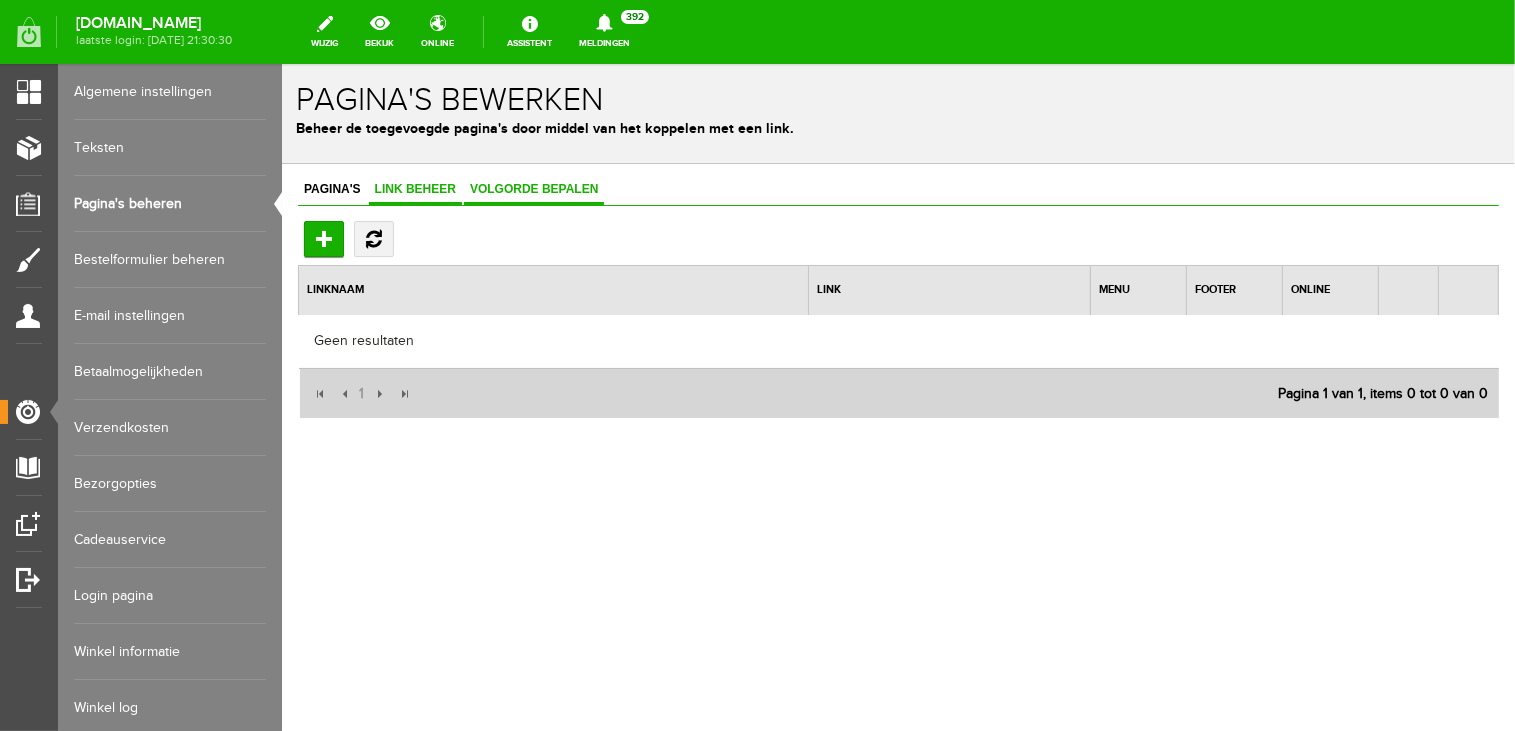 click on "Volgorde bepalen" at bounding box center [533, 188] 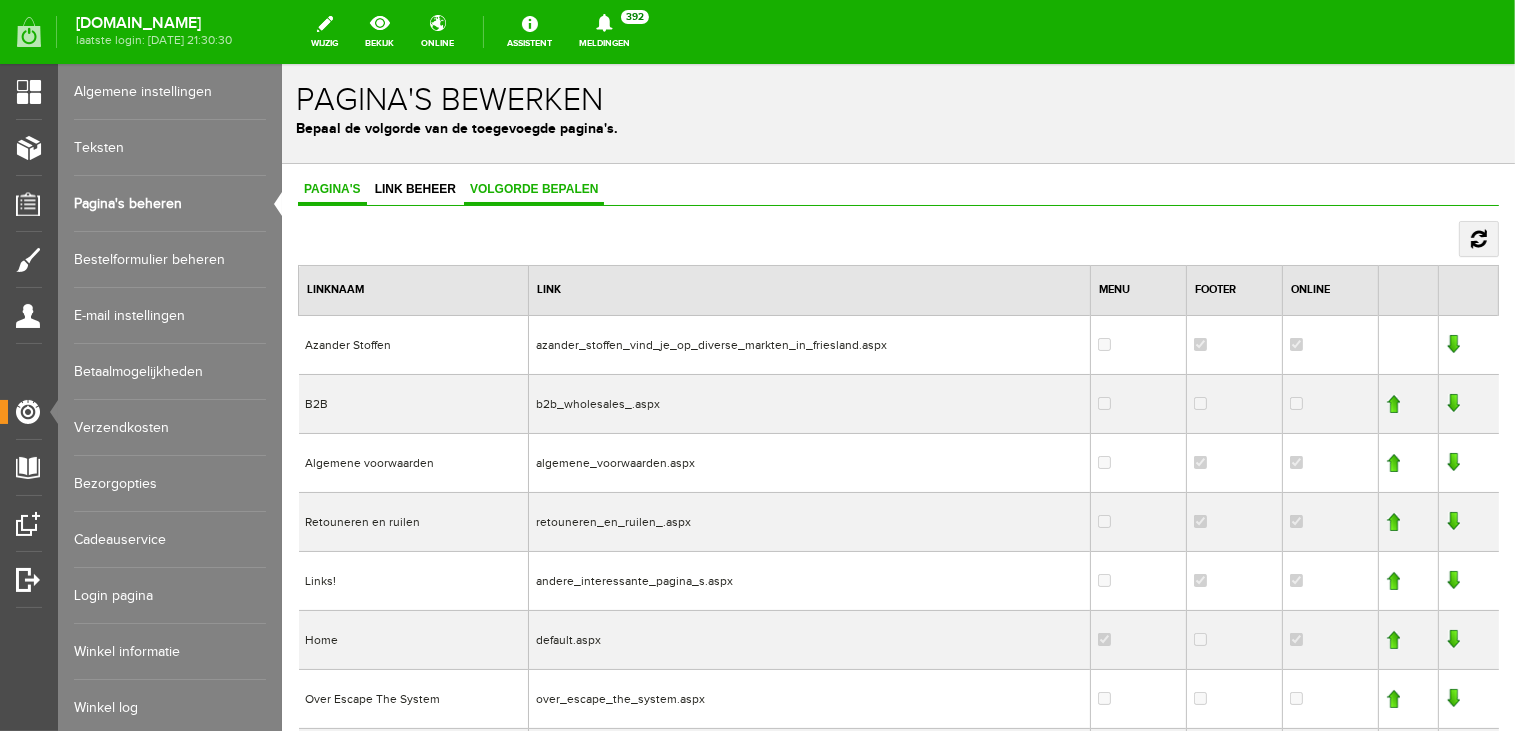 click on "Pagina's" at bounding box center [331, 188] 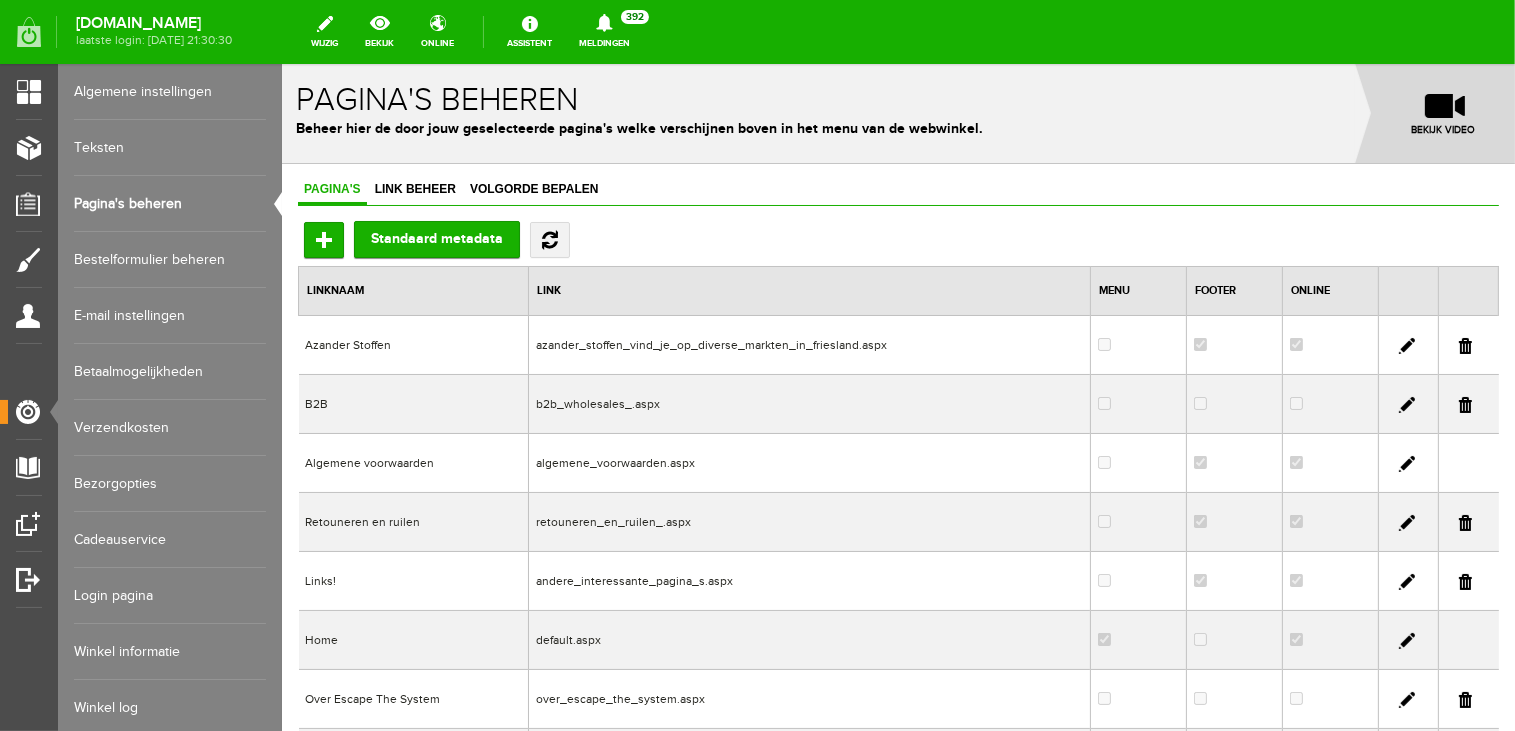 click at bounding box center [1406, 345] 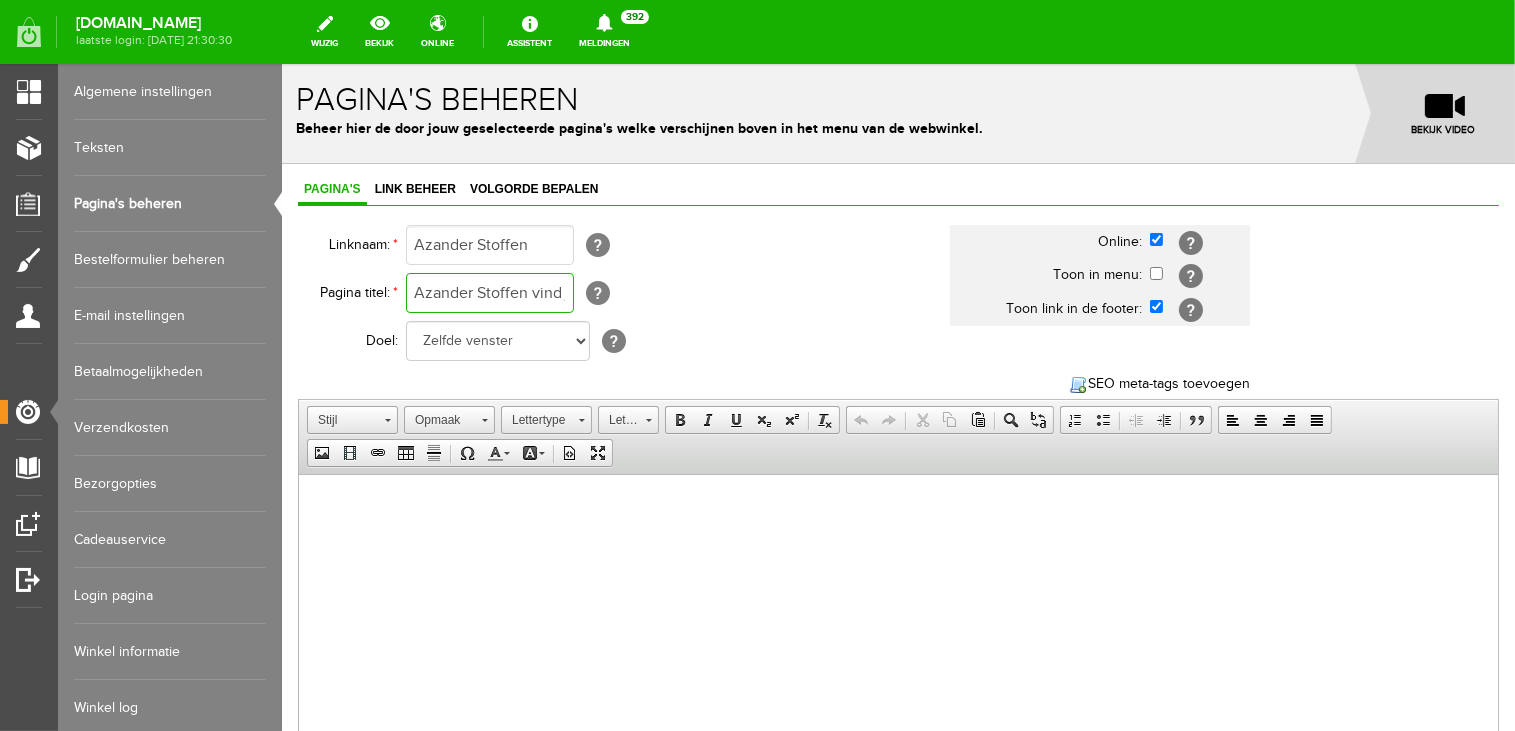 click on "Azander Stoffen vind je op diverse markten in [GEOGRAPHIC_DATA]" at bounding box center (489, 292) 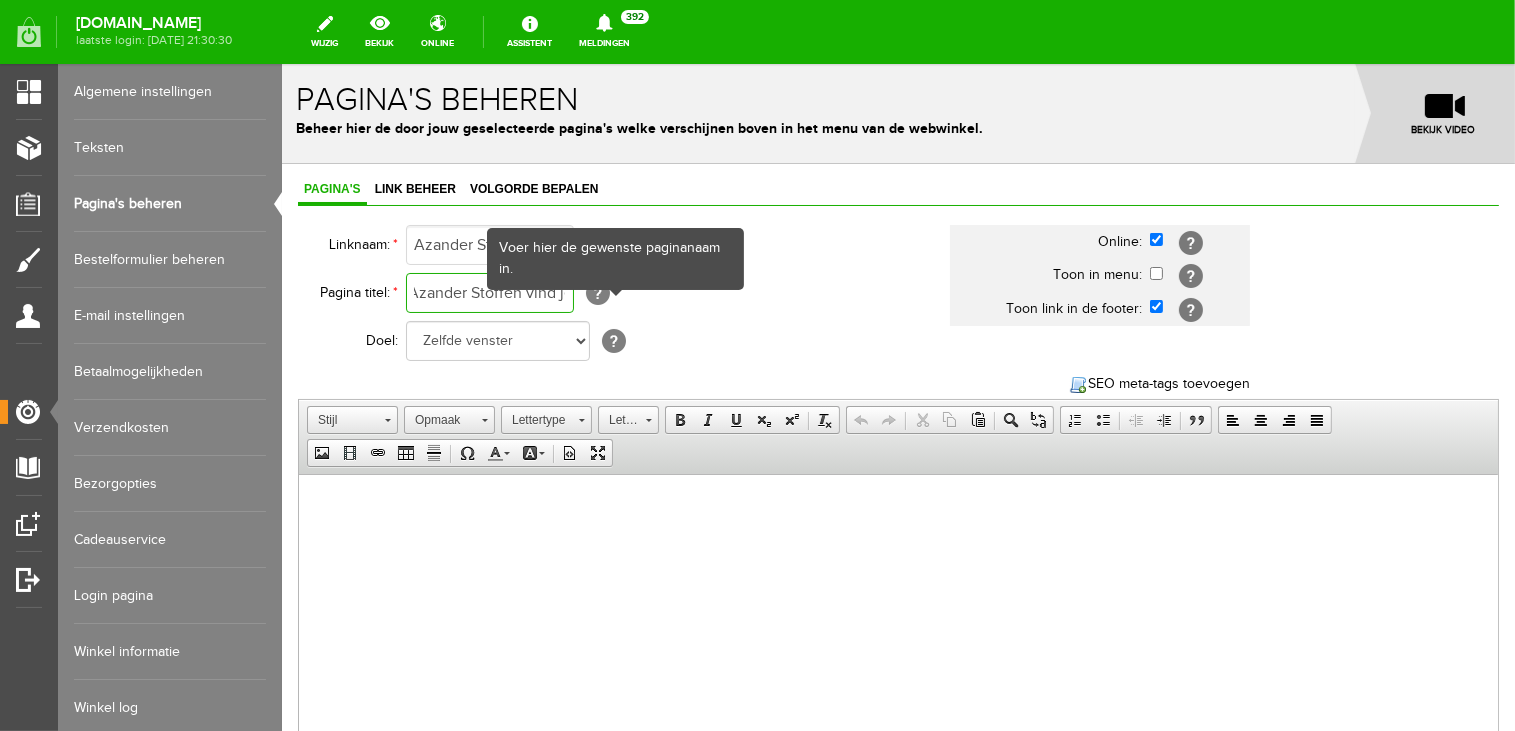 scroll, scrollTop: 0, scrollLeft: 0, axis: both 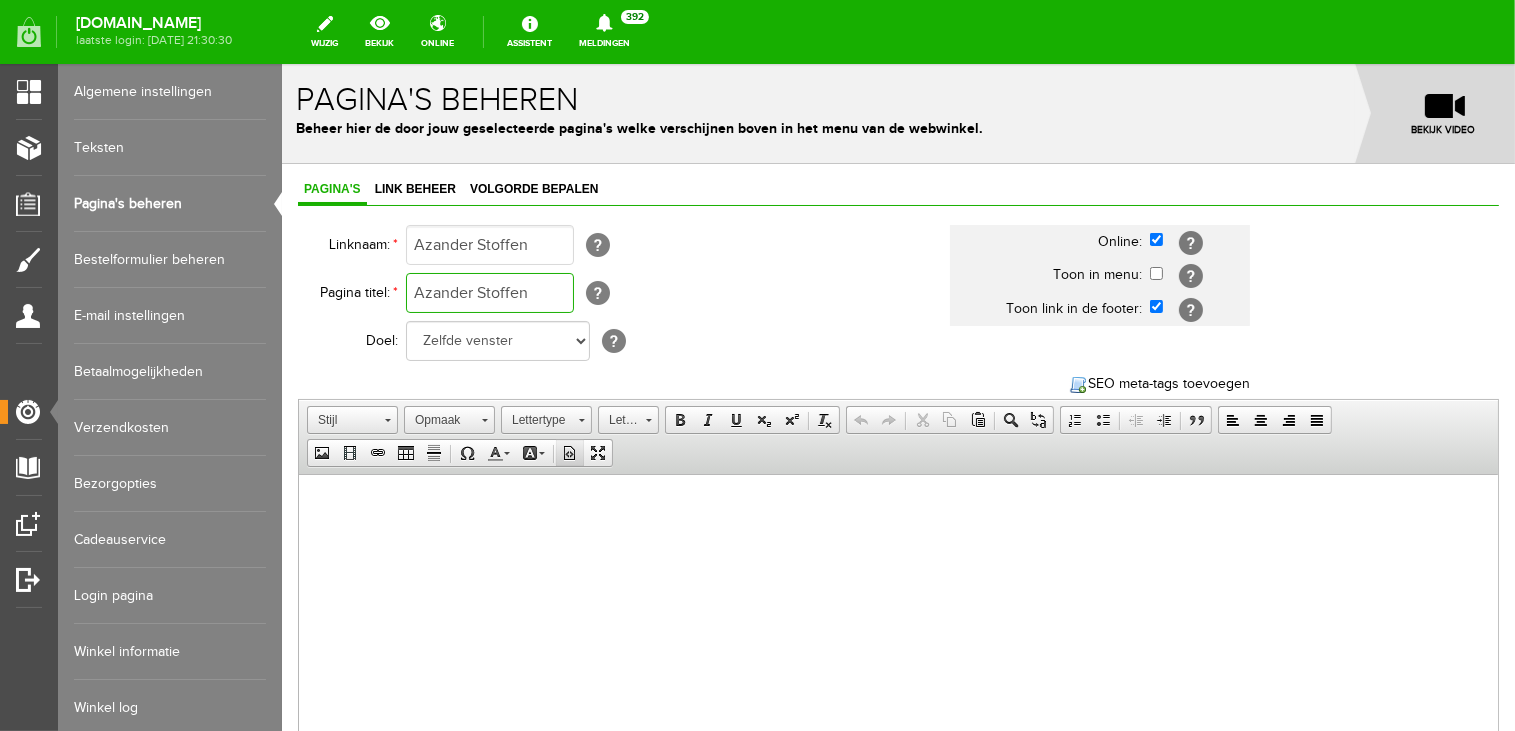 type on "Azander Stoffen" 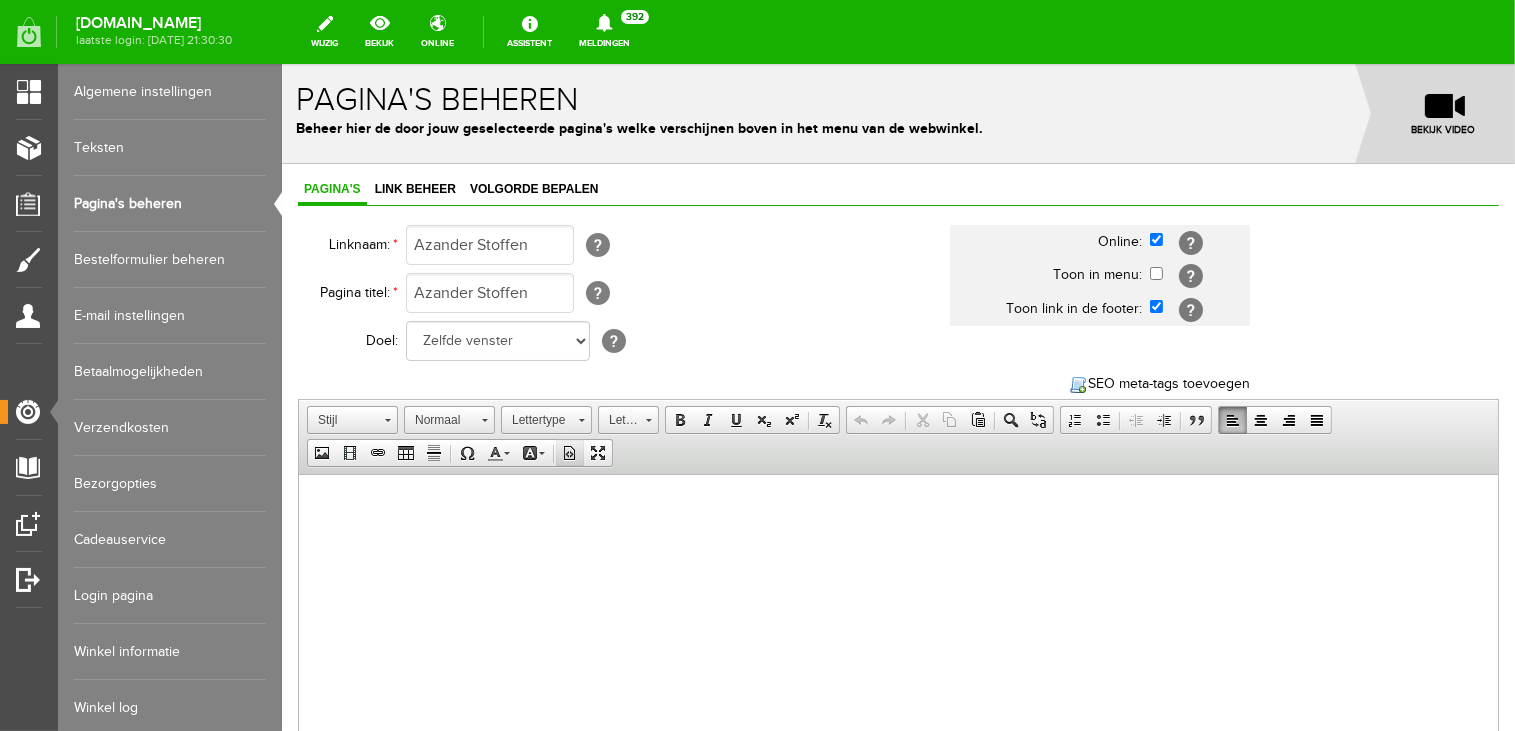 scroll, scrollTop: 0, scrollLeft: 0, axis: both 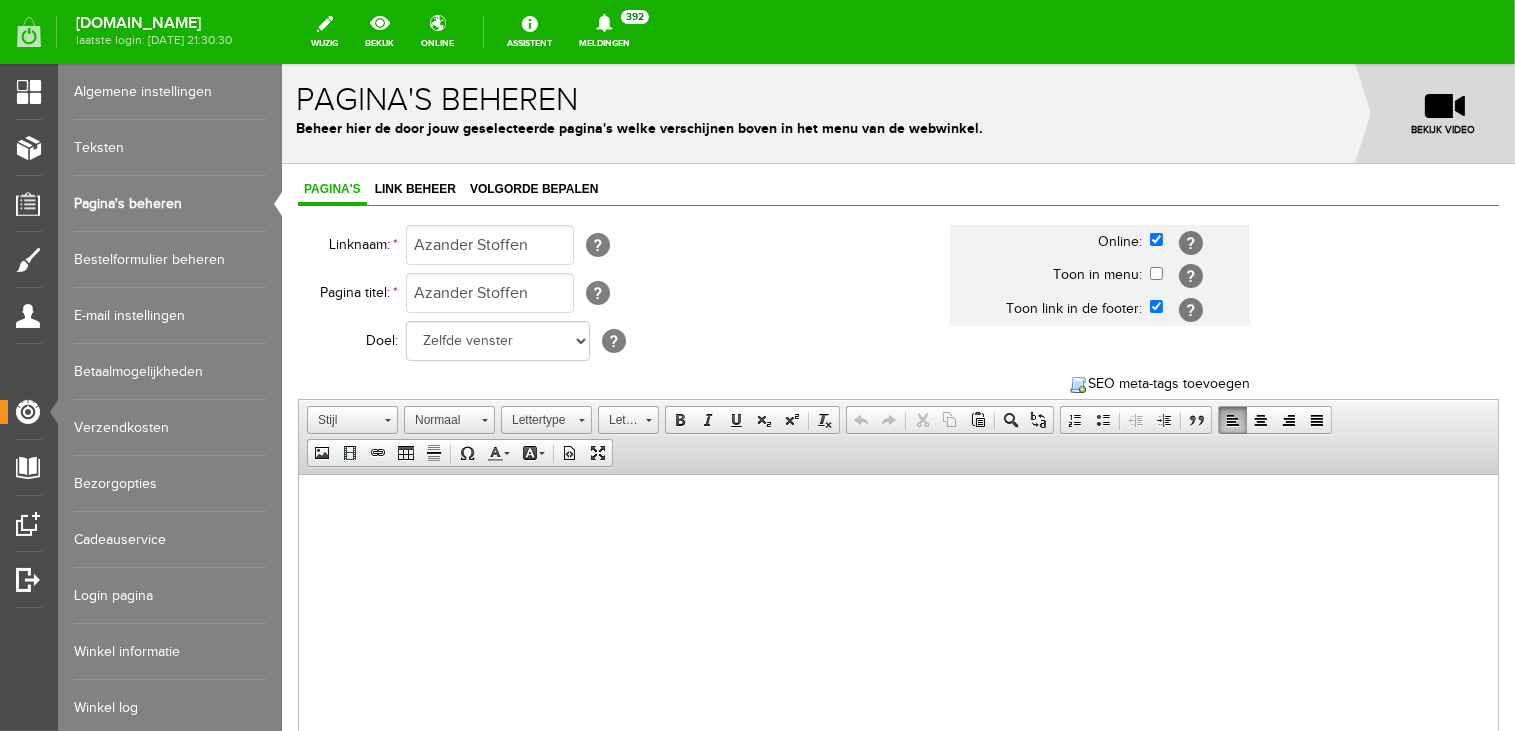 type 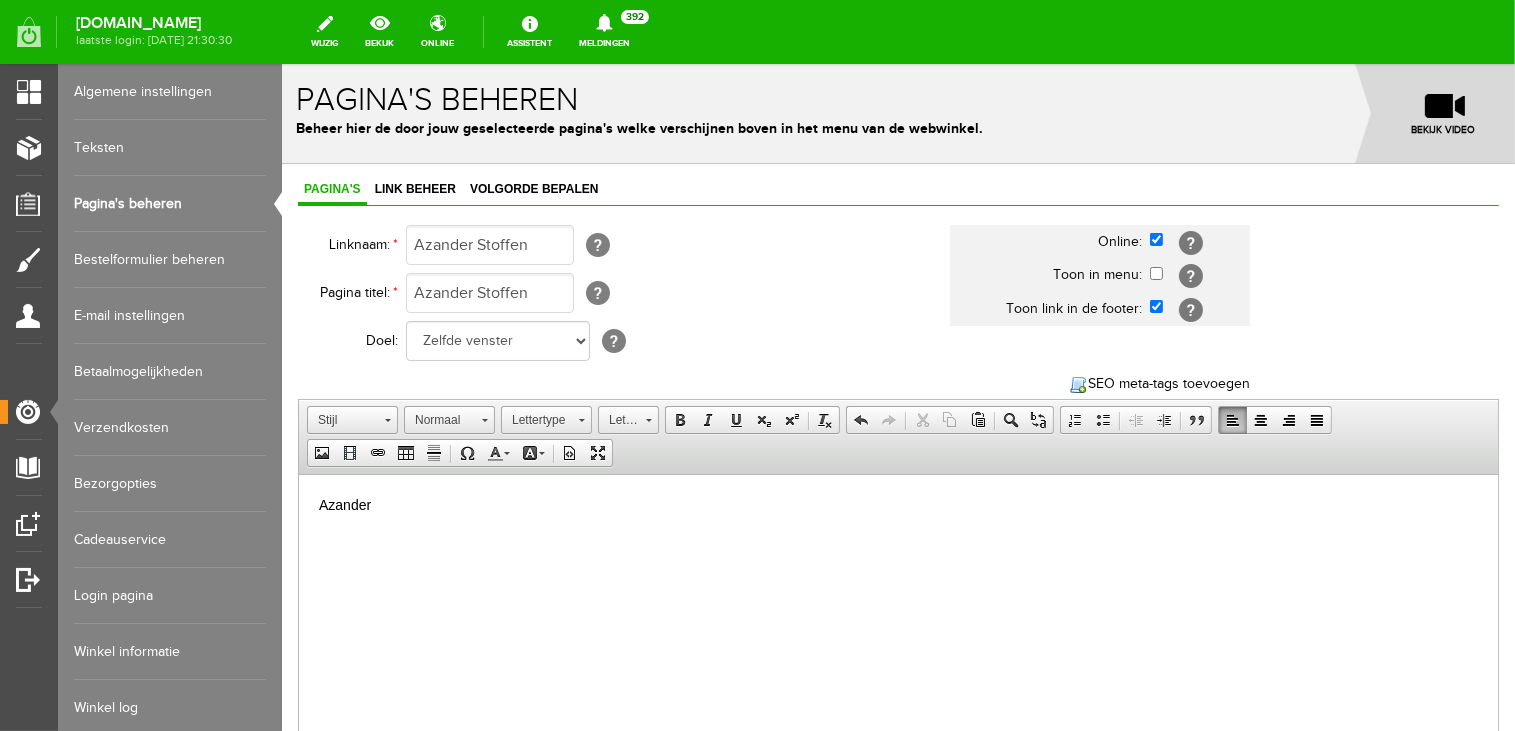 scroll, scrollTop: 20, scrollLeft: 0, axis: vertical 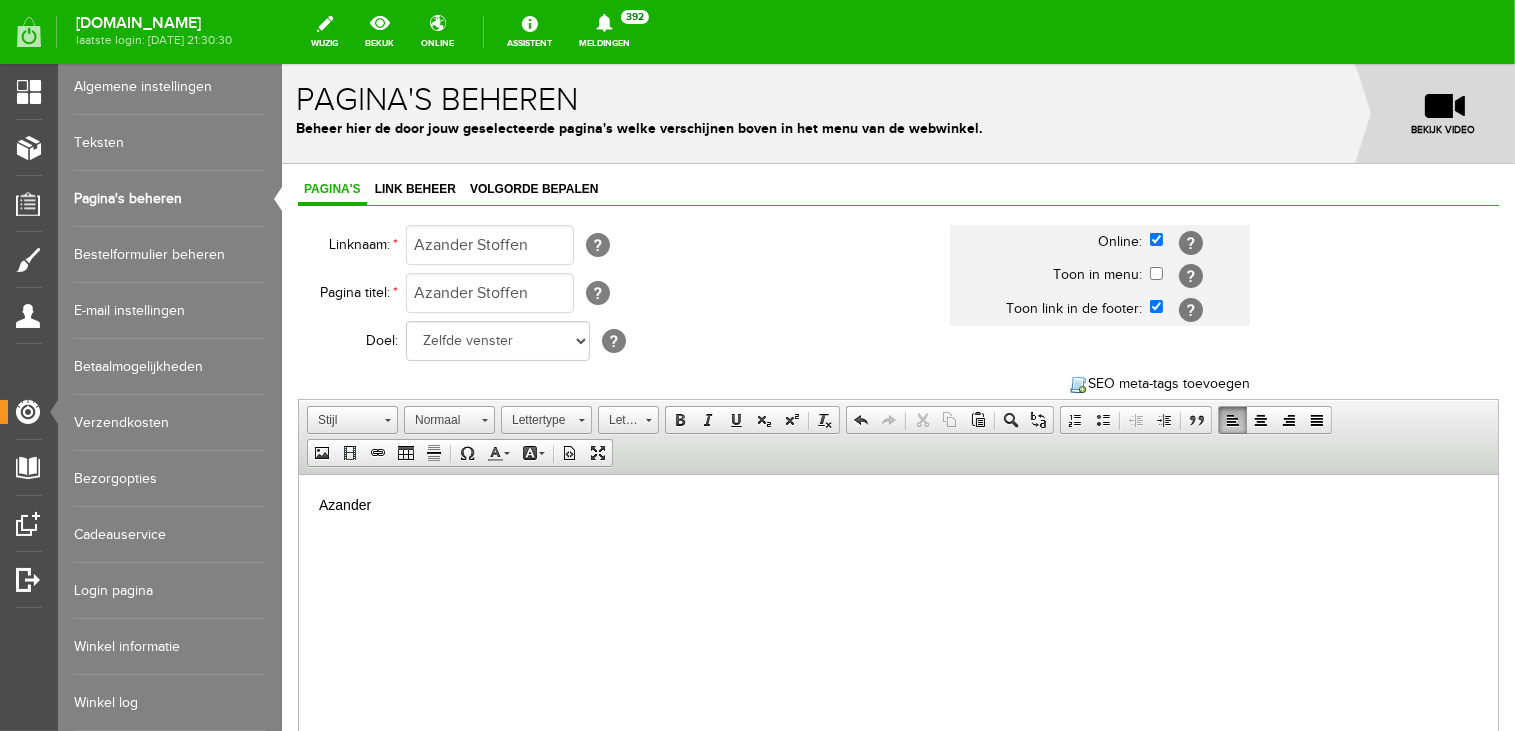 click on "Winkel informatie" at bounding box center [170, 647] 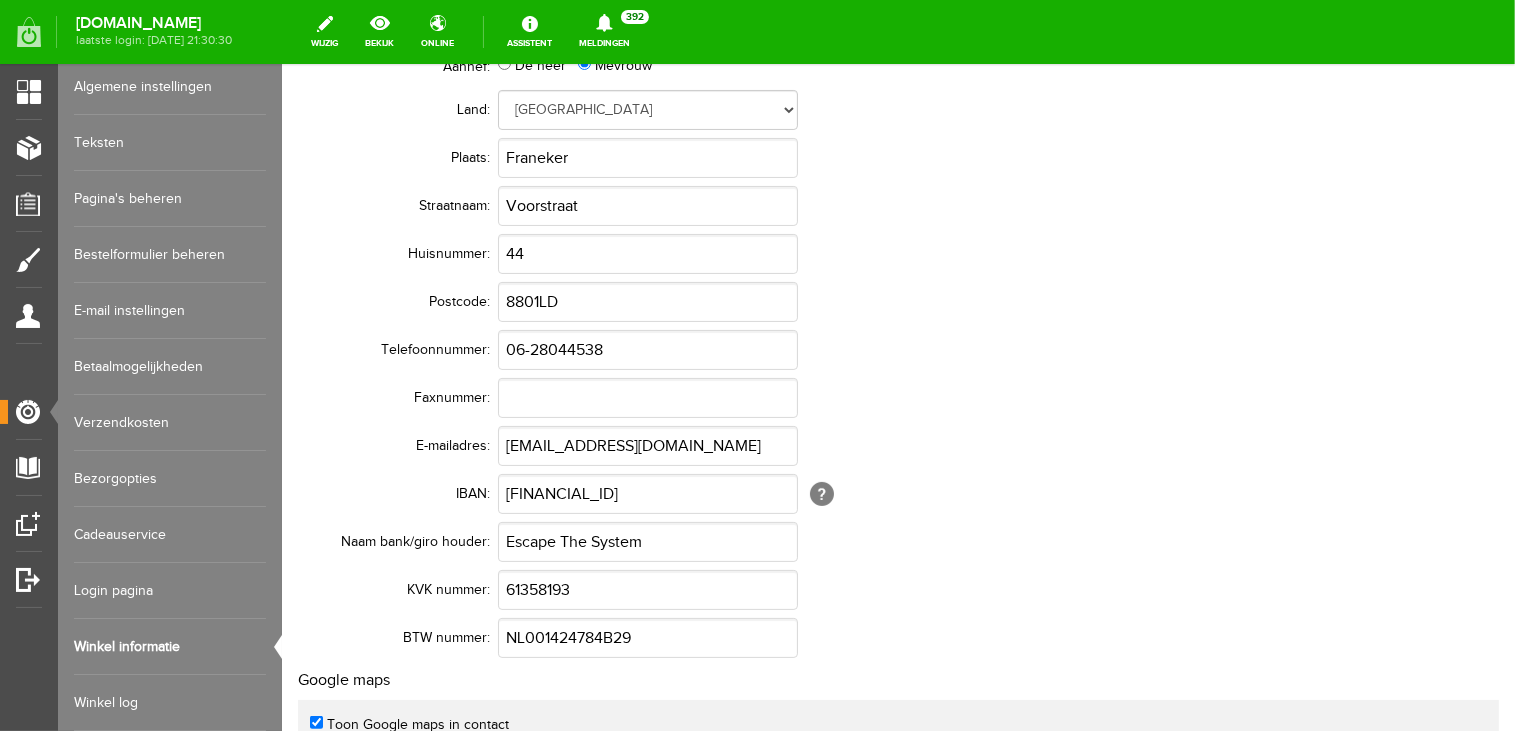 scroll, scrollTop: 286, scrollLeft: 0, axis: vertical 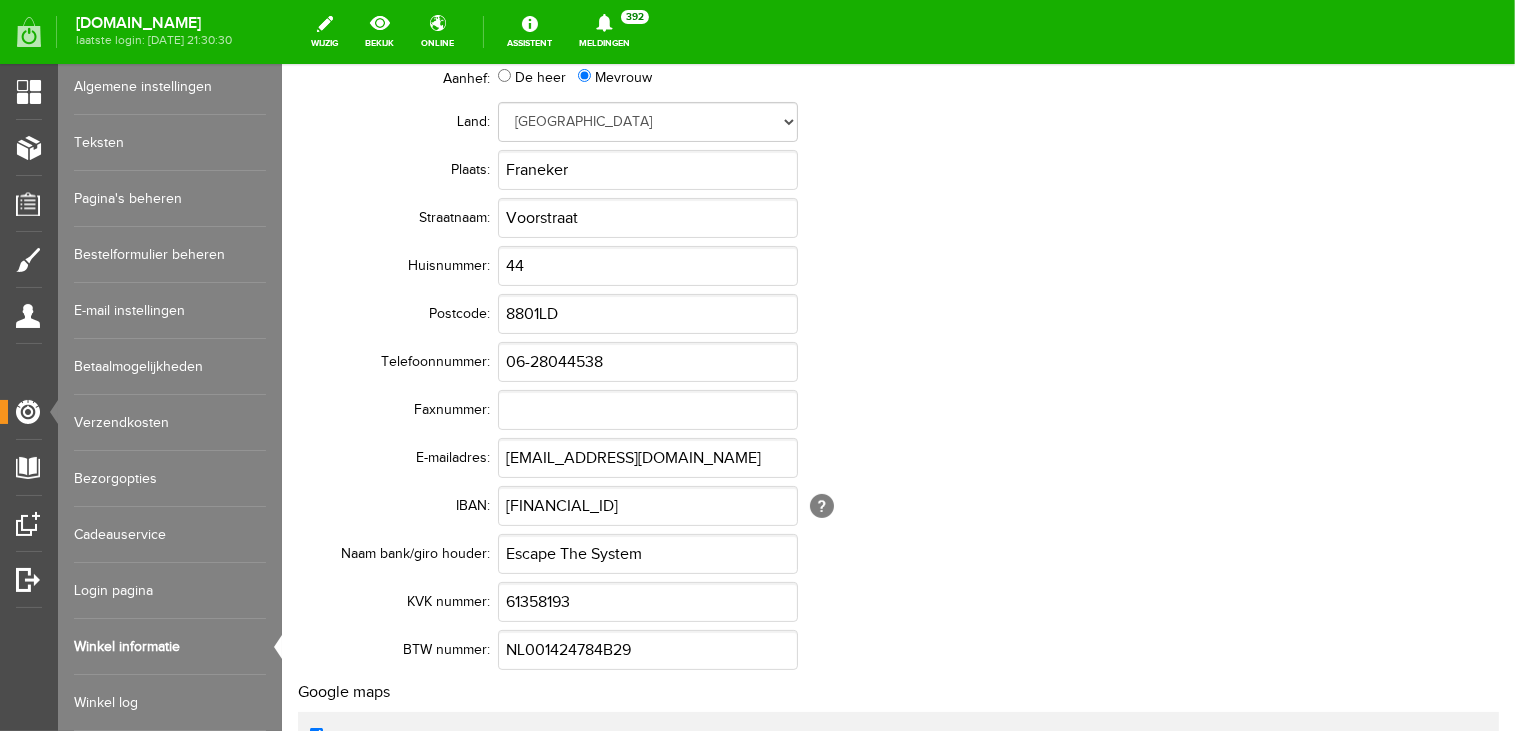 click on "Bestelformulier beheren" at bounding box center [170, 255] 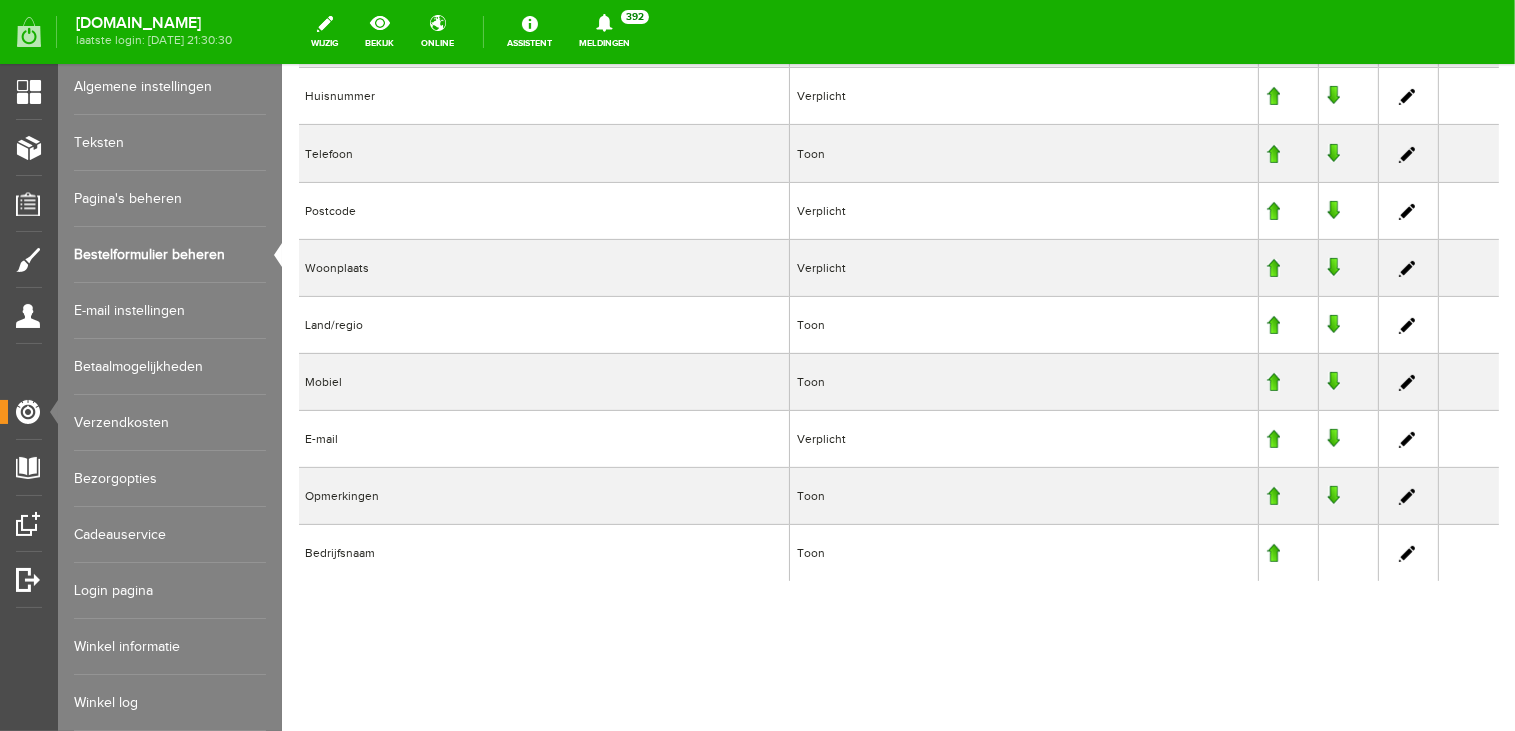 scroll, scrollTop: 824, scrollLeft: 0, axis: vertical 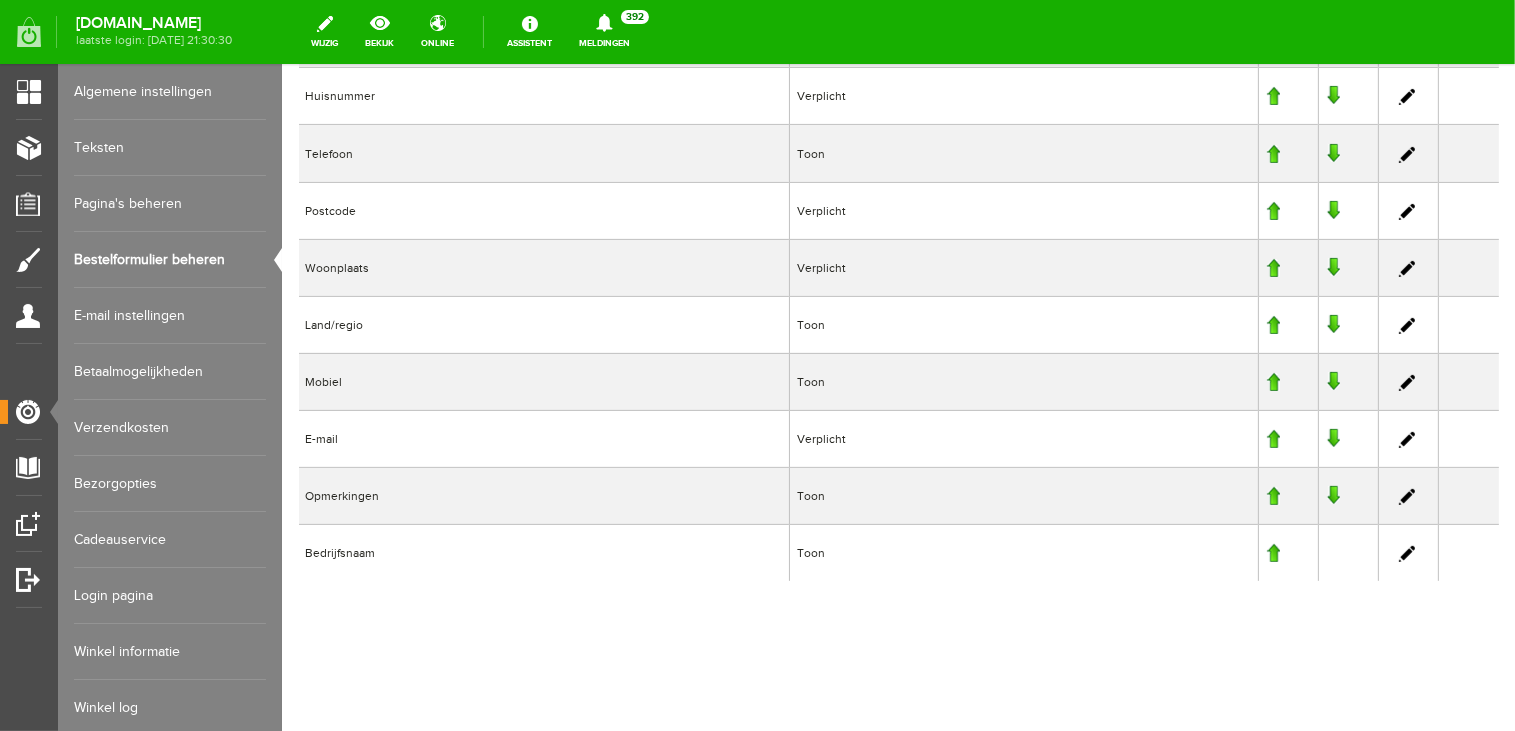 click on "Betaalmogelijkheden" at bounding box center [170, 372] 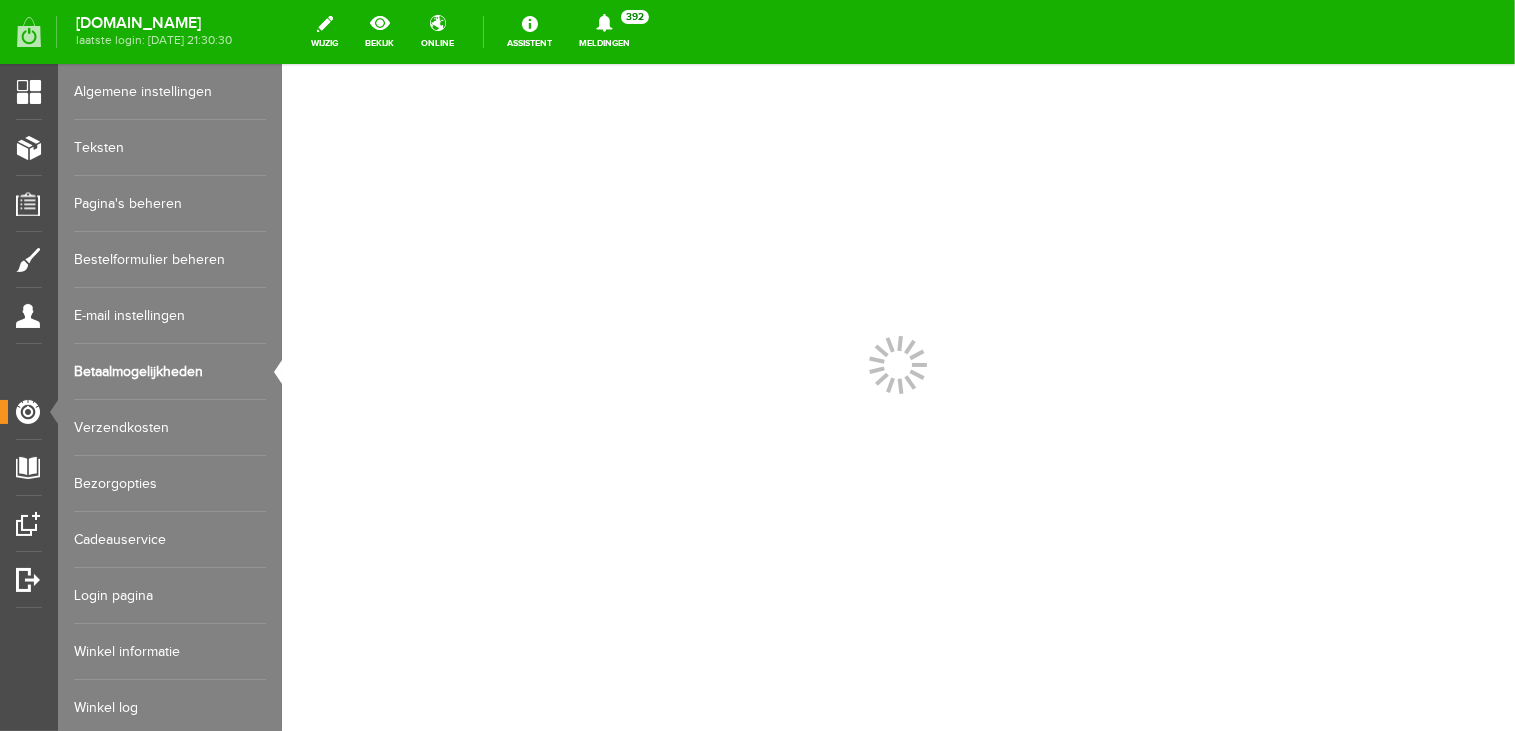 scroll, scrollTop: 0, scrollLeft: 0, axis: both 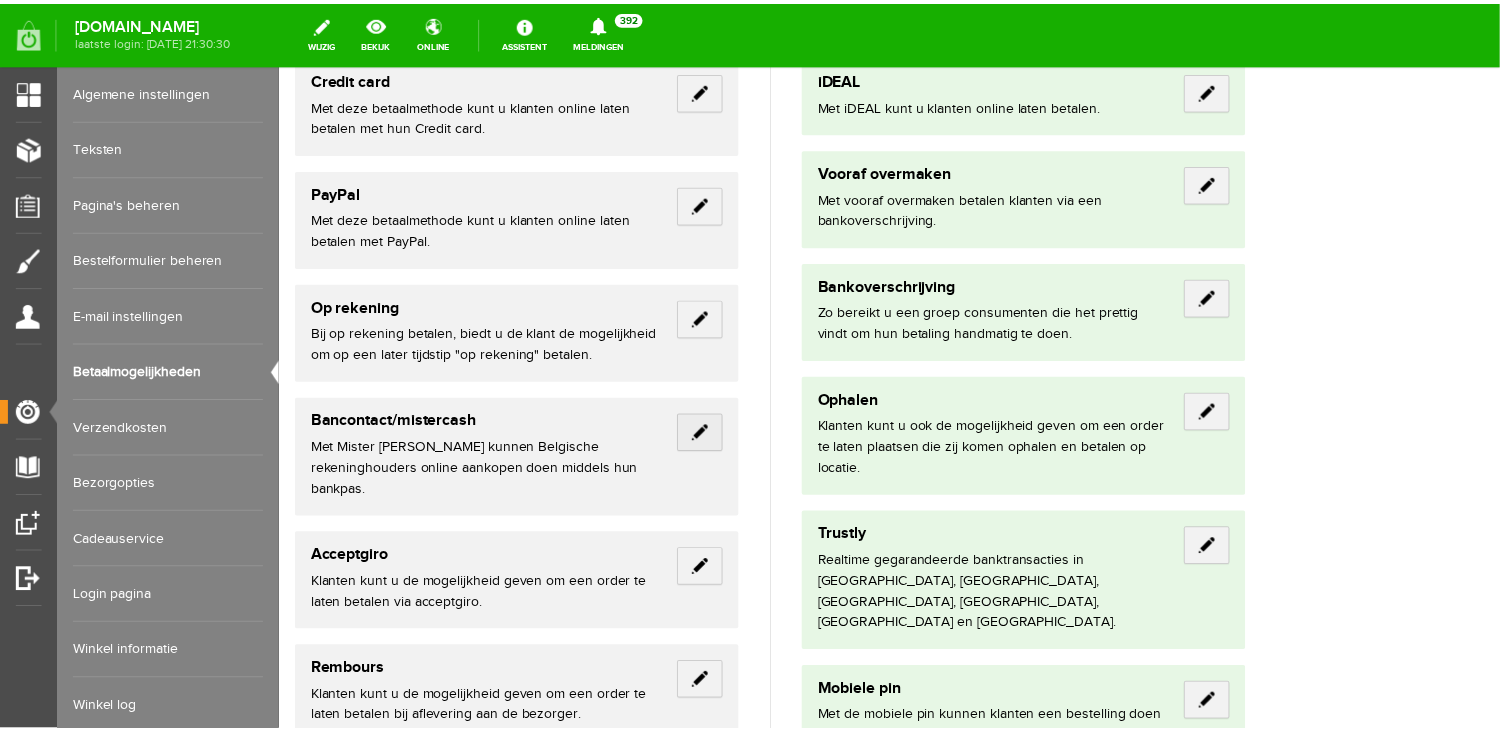 click on "Edit" at bounding box center [704, 435] 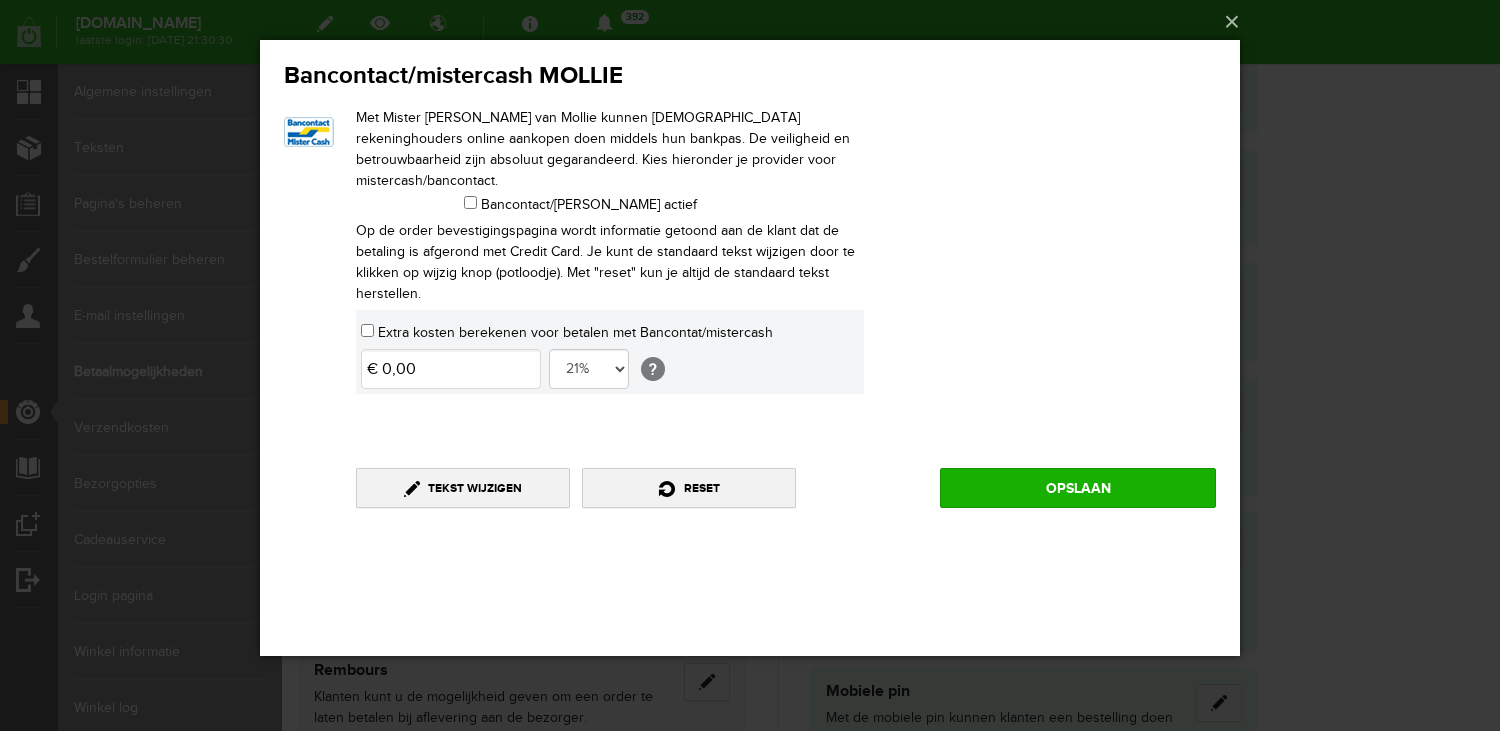 scroll, scrollTop: 0, scrollLeft: 0, axis: both 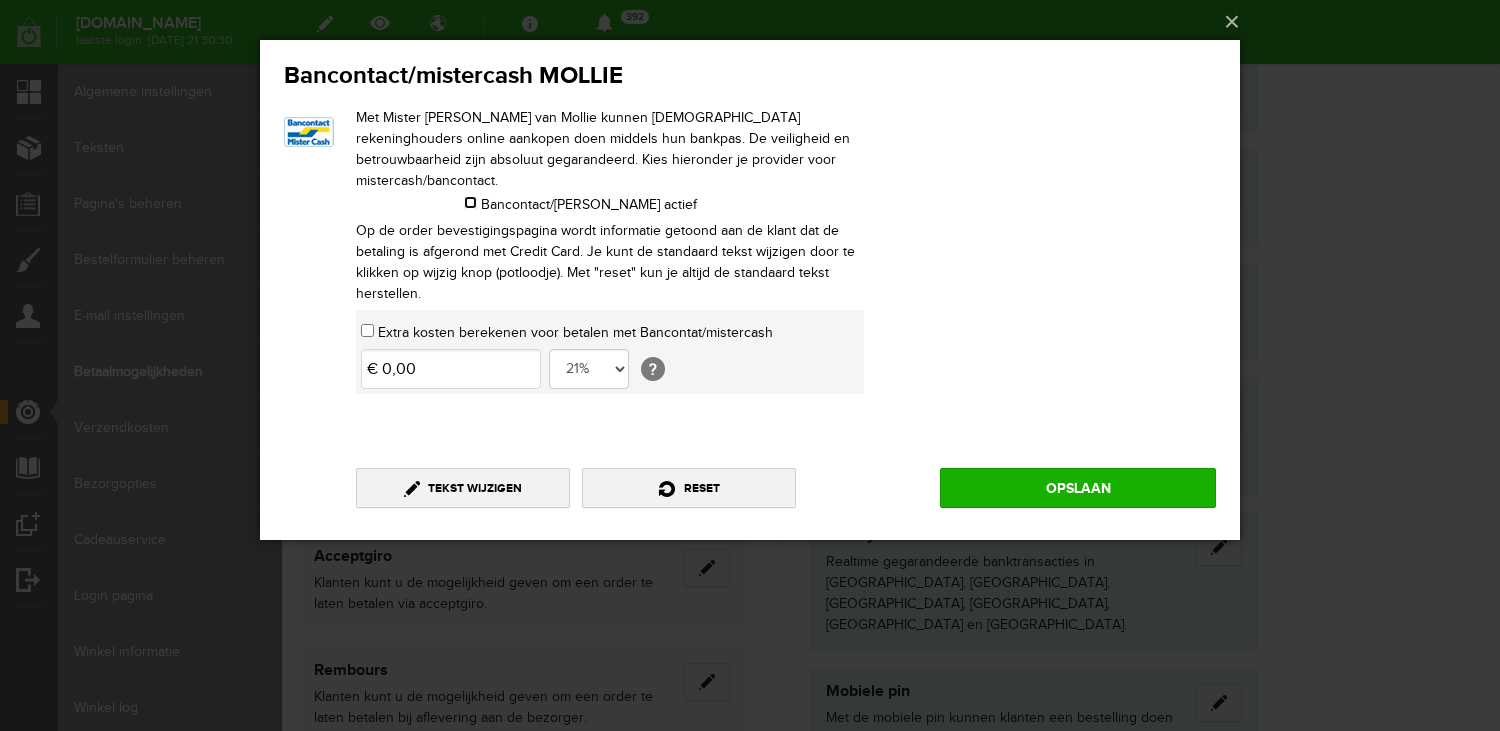 click on "Bancontact/[PERSON_NAME] actief" at bounding box center [470, 202] 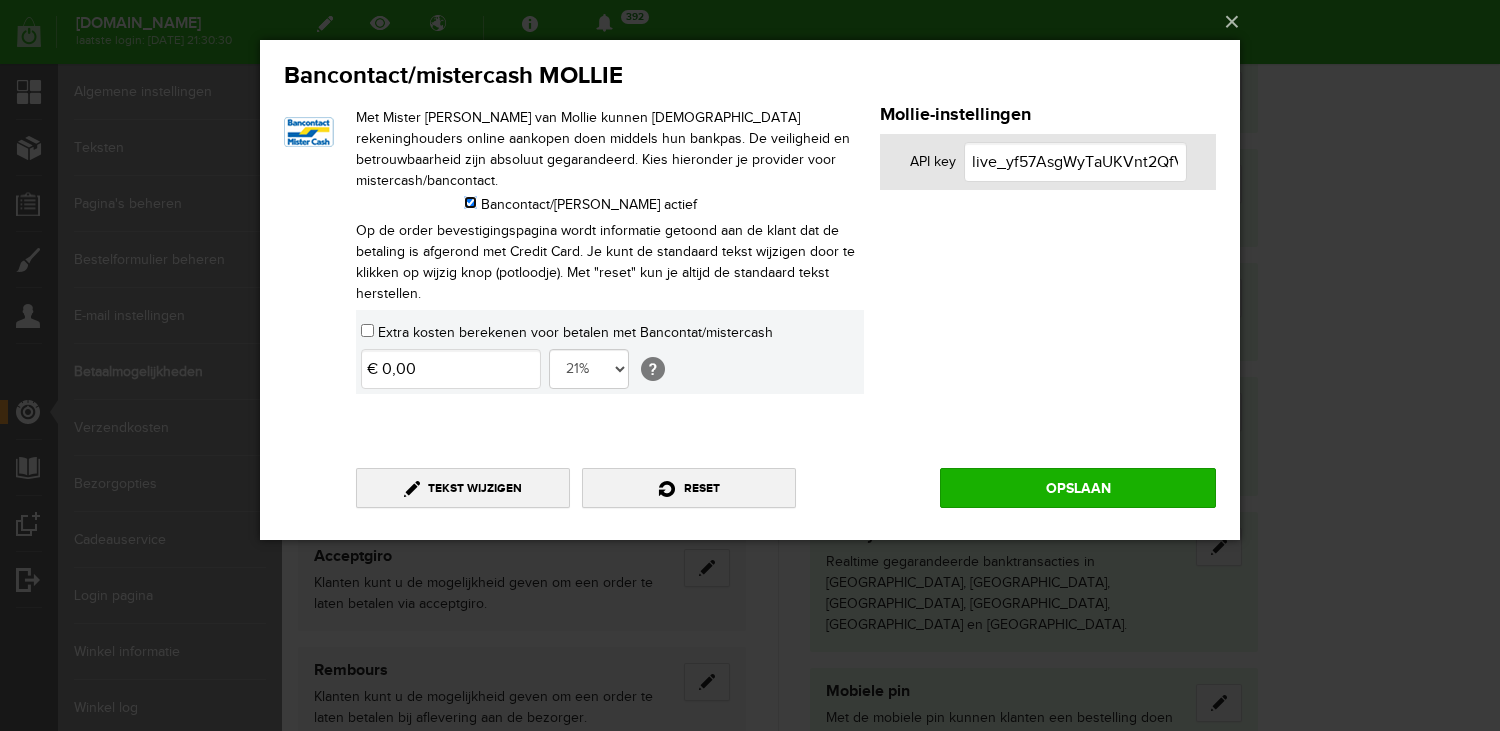 click on "Bancontact/[PERSON_NAME] actief" at bounding box center [470, 202] 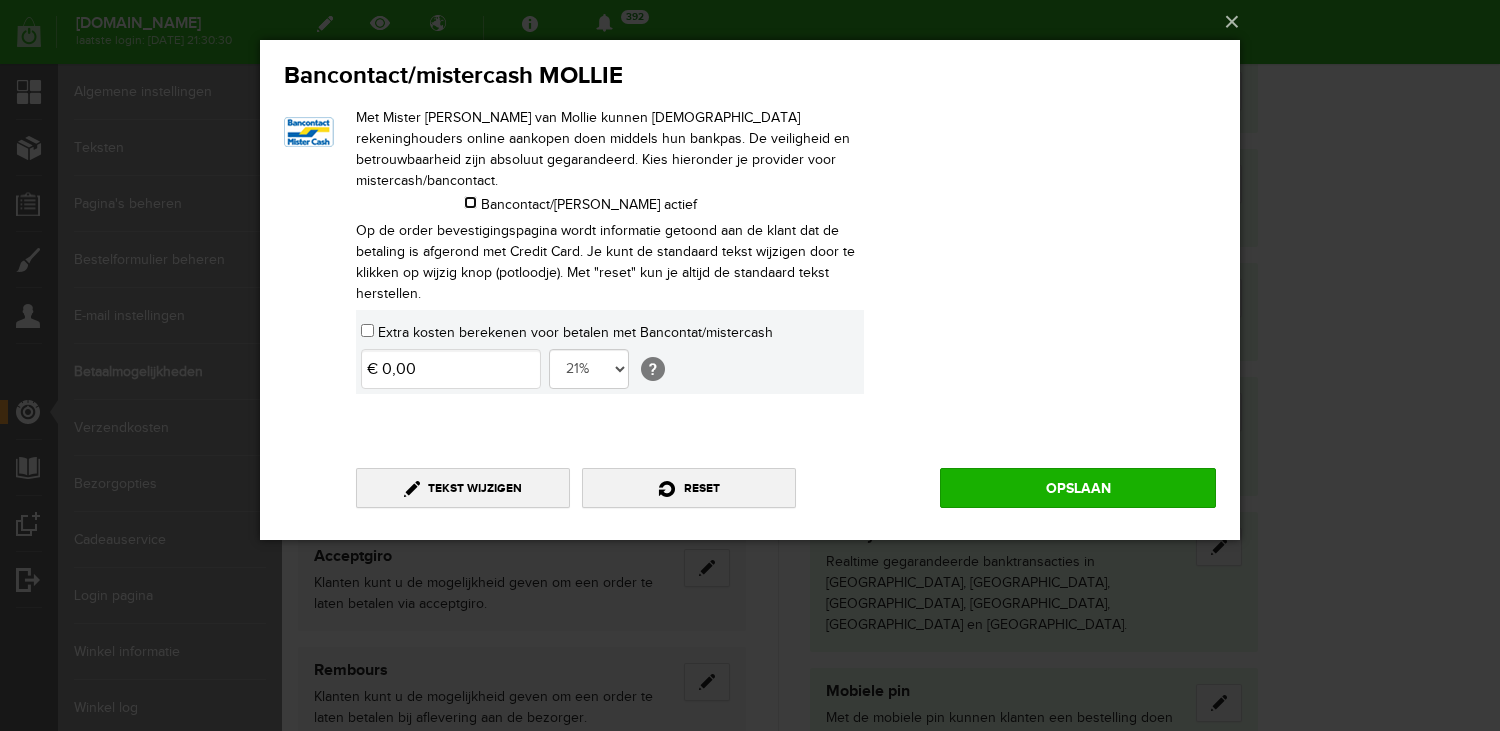 click on "Bancontact/[PERSON_NAME] actief" at bounding box center [470, 202] 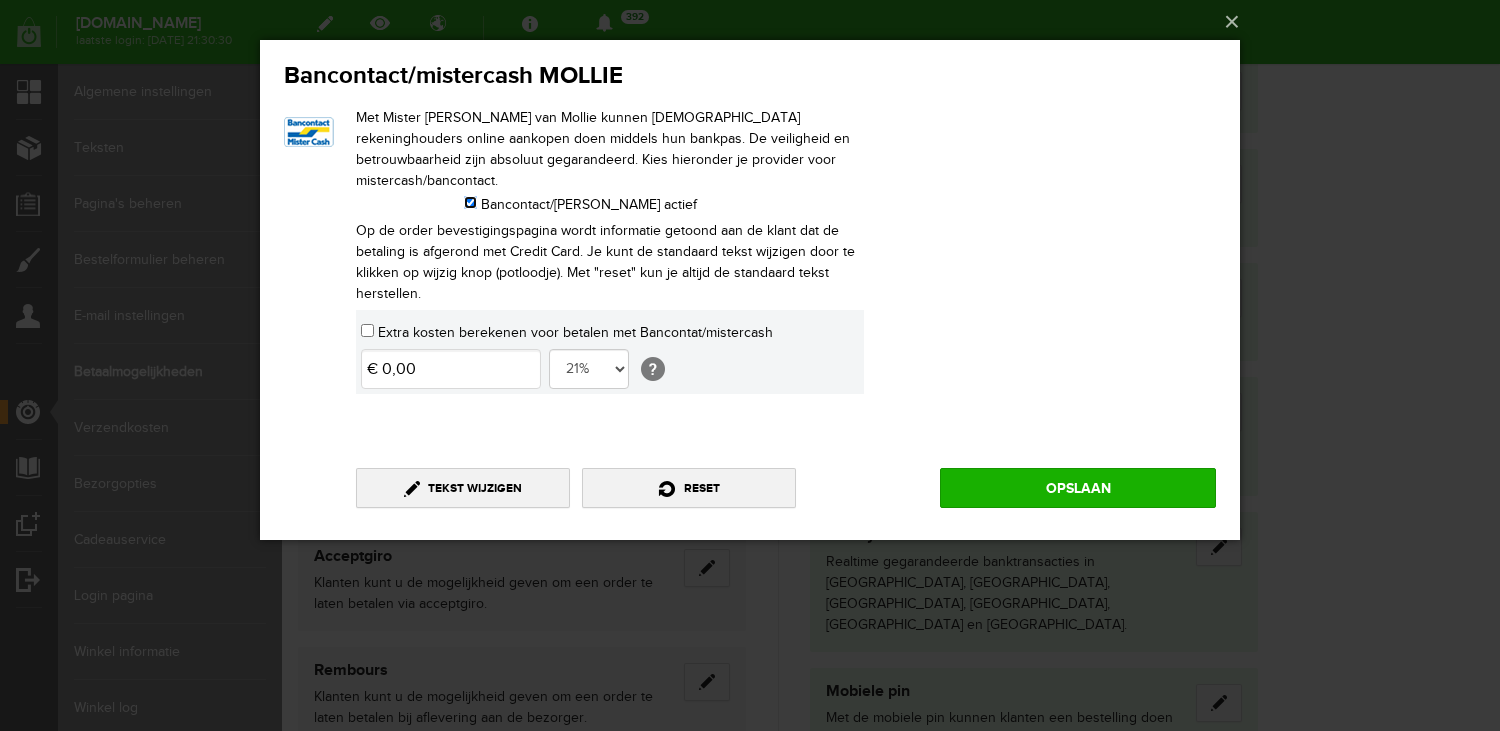 checkbox on "true" 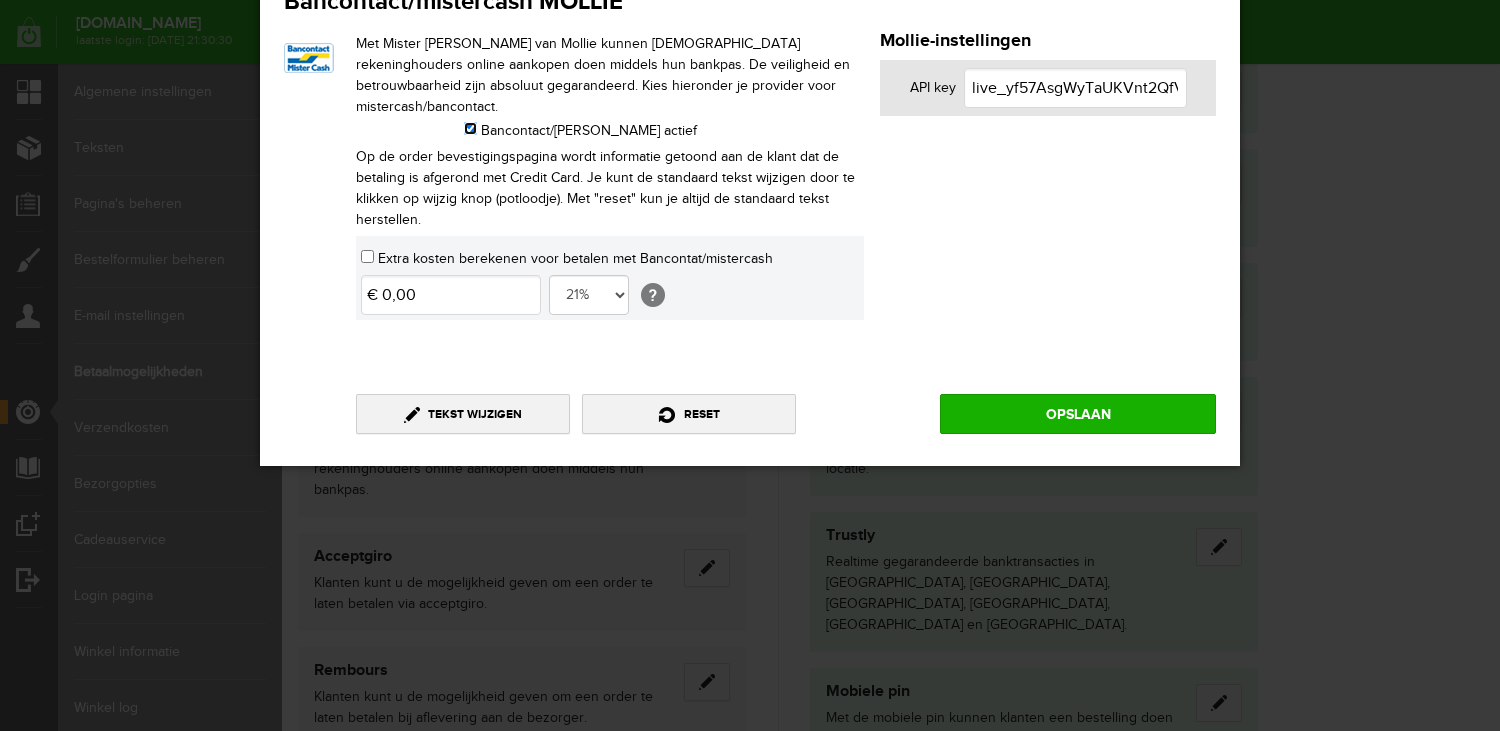 scroll, scrollTop: 92, scrollLeft: 0, axis: vertical 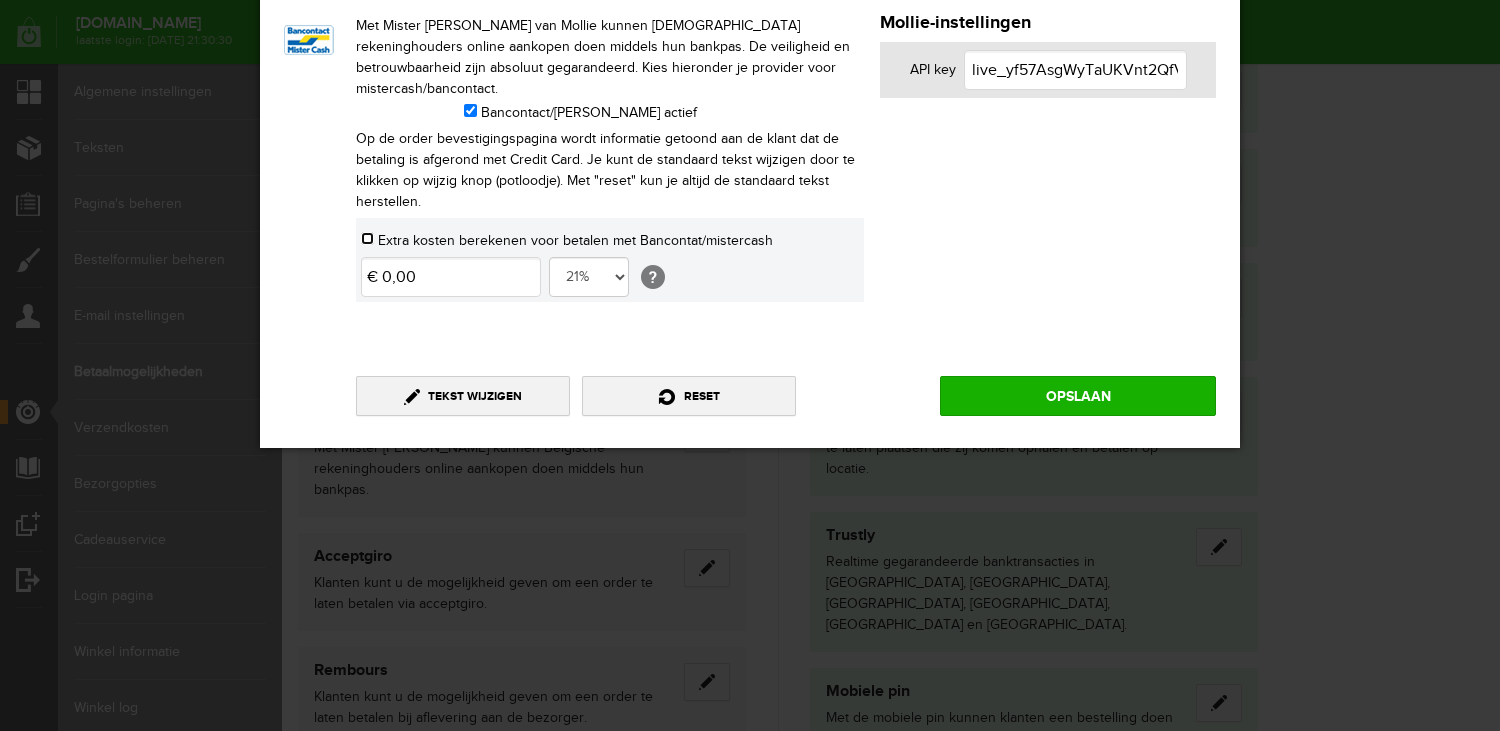 click on "Extra kosten berekenen voor betalen met Bancontat/mistercash" at bounding box center [367, 238] 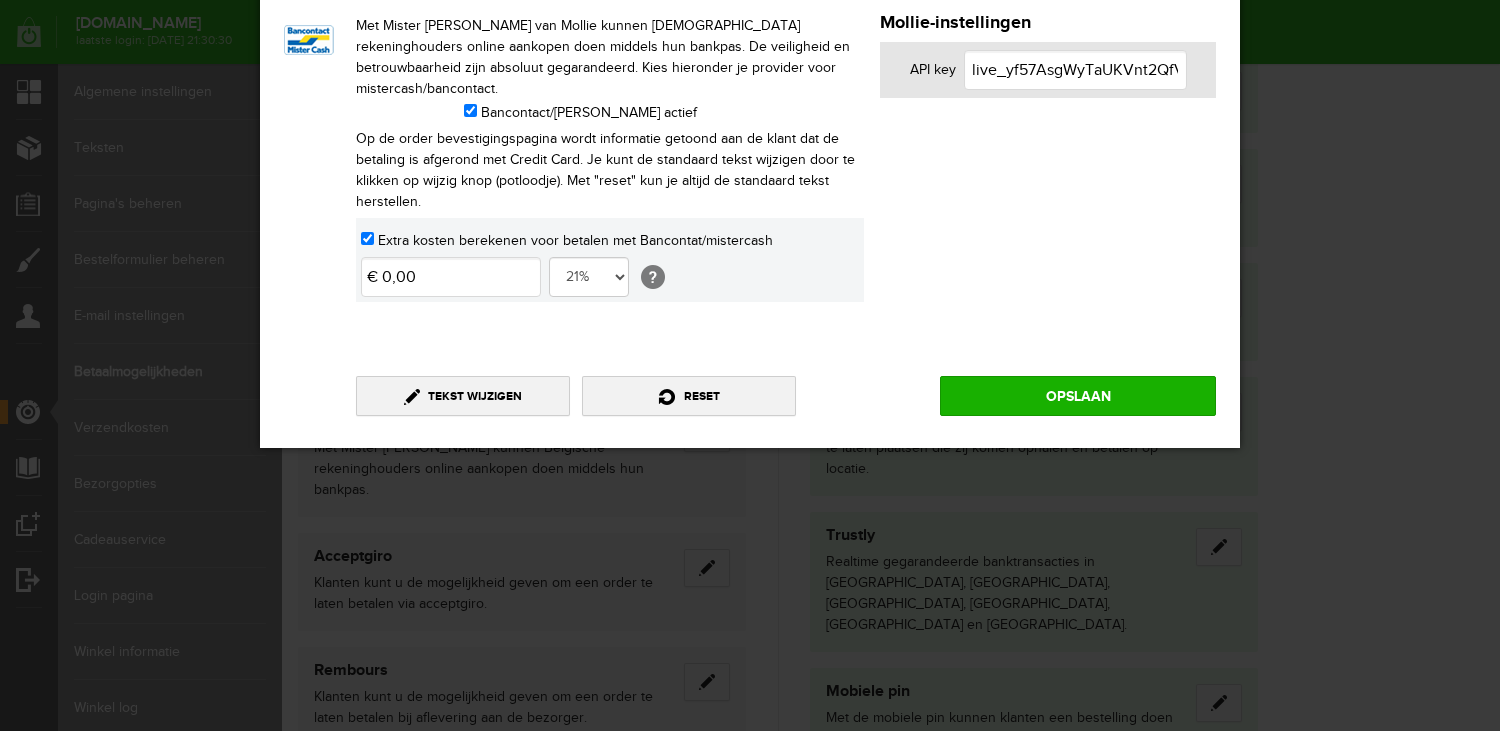 click on "x
Bancontact/mistercash MOLLIE
Met Mister [PERSON_NAME] van Mollie kunnen [DEMOGRAPHIC_DATA] rekeninghouders online aankopen doen middels hun bankpas. De veiligheid en betrouwbaarheid zijn absoluut gegarandeerd. Kies hieronder je provider voor mistercash/bancontact.
Bancontact/[PERSON_NAME] actief
Op de order bevestigingspagina wordt informatie getoond aan de klant dat de betaling is afgerond met Credit Card. Je kunt de standaard tekst wijzigen door te klikken op wijzig knop (potloodje). Met "reset" kun je altijd de standaard tekst herstellen." at bounding box center (750, 198) 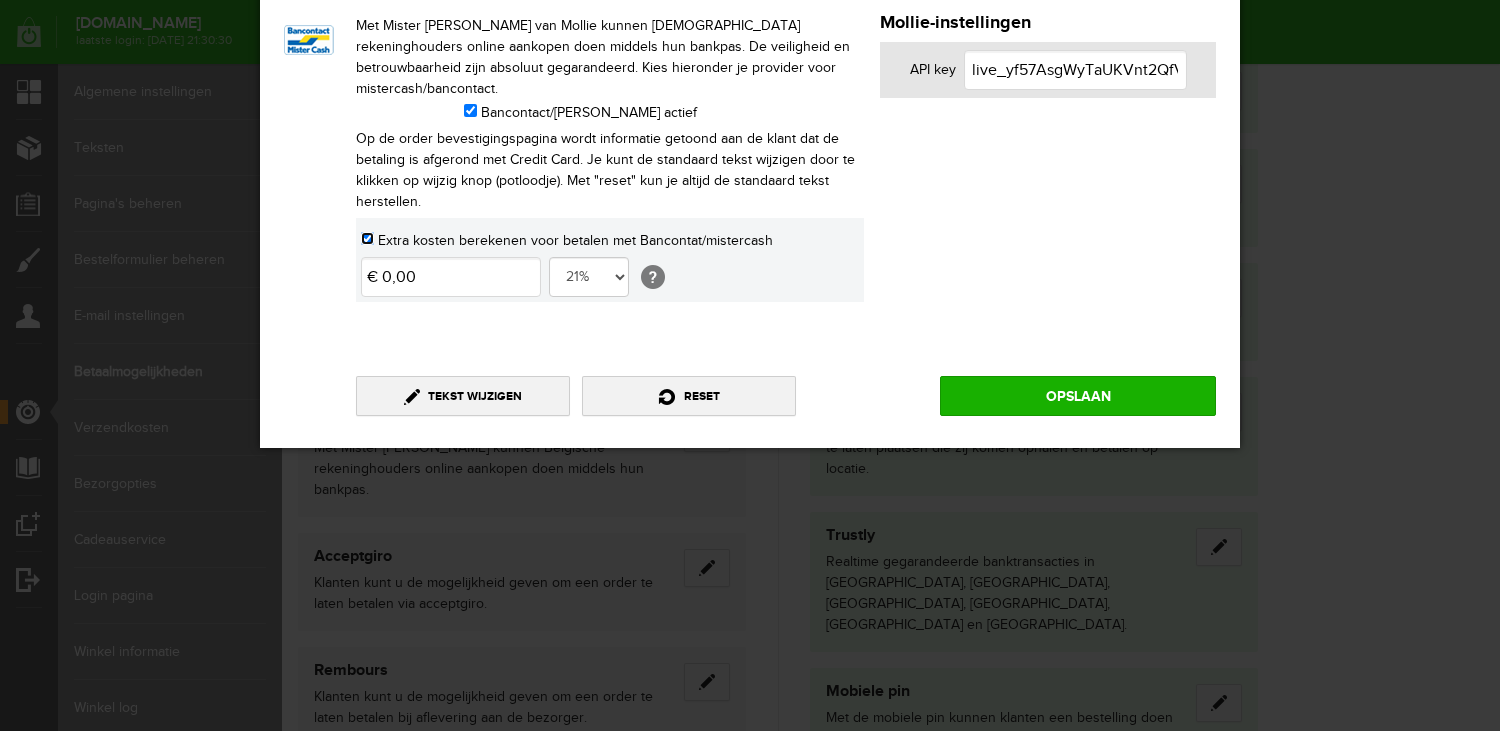 click on "Extra kosten berekenen voor betalen met Bancontat/mistercash" at bounding box center (367, 238) 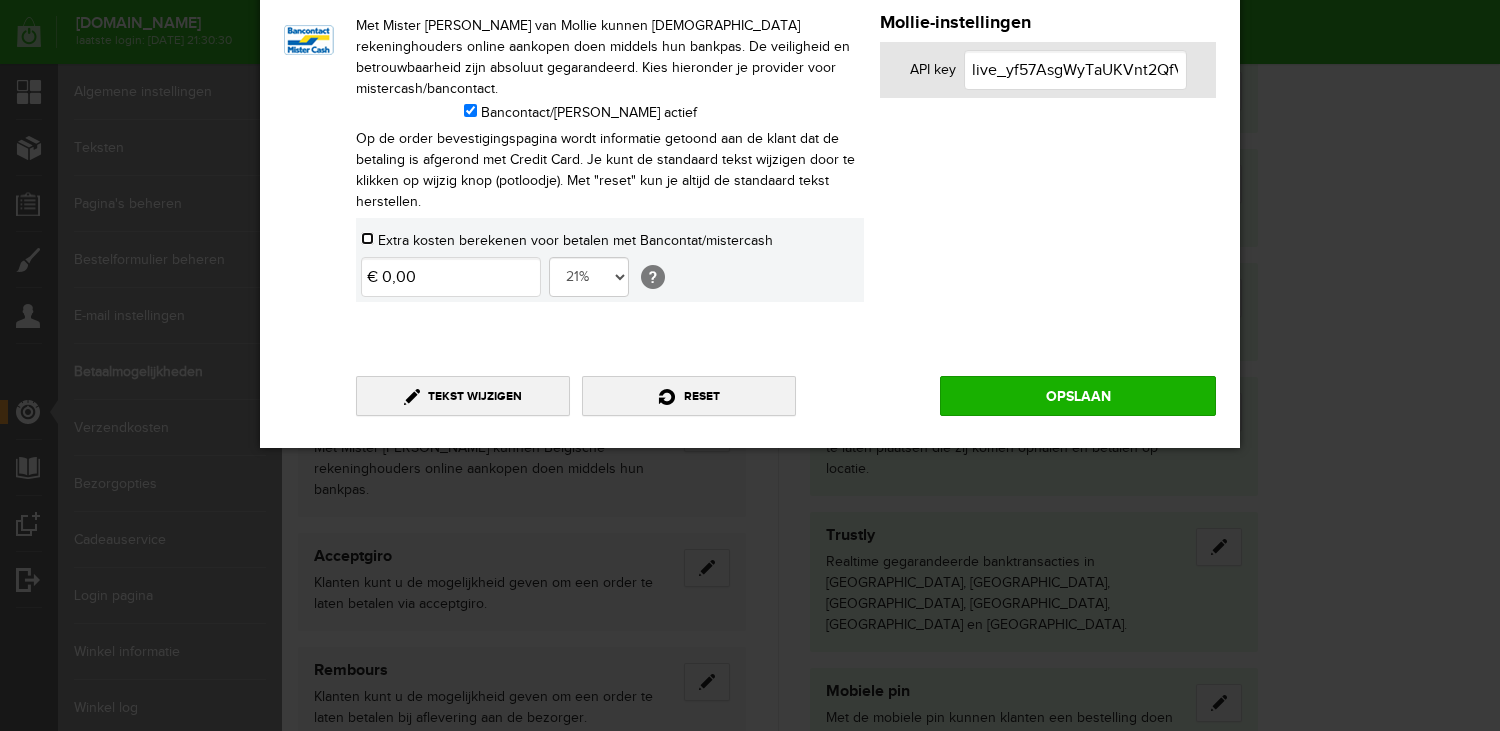 checkbox on "false" 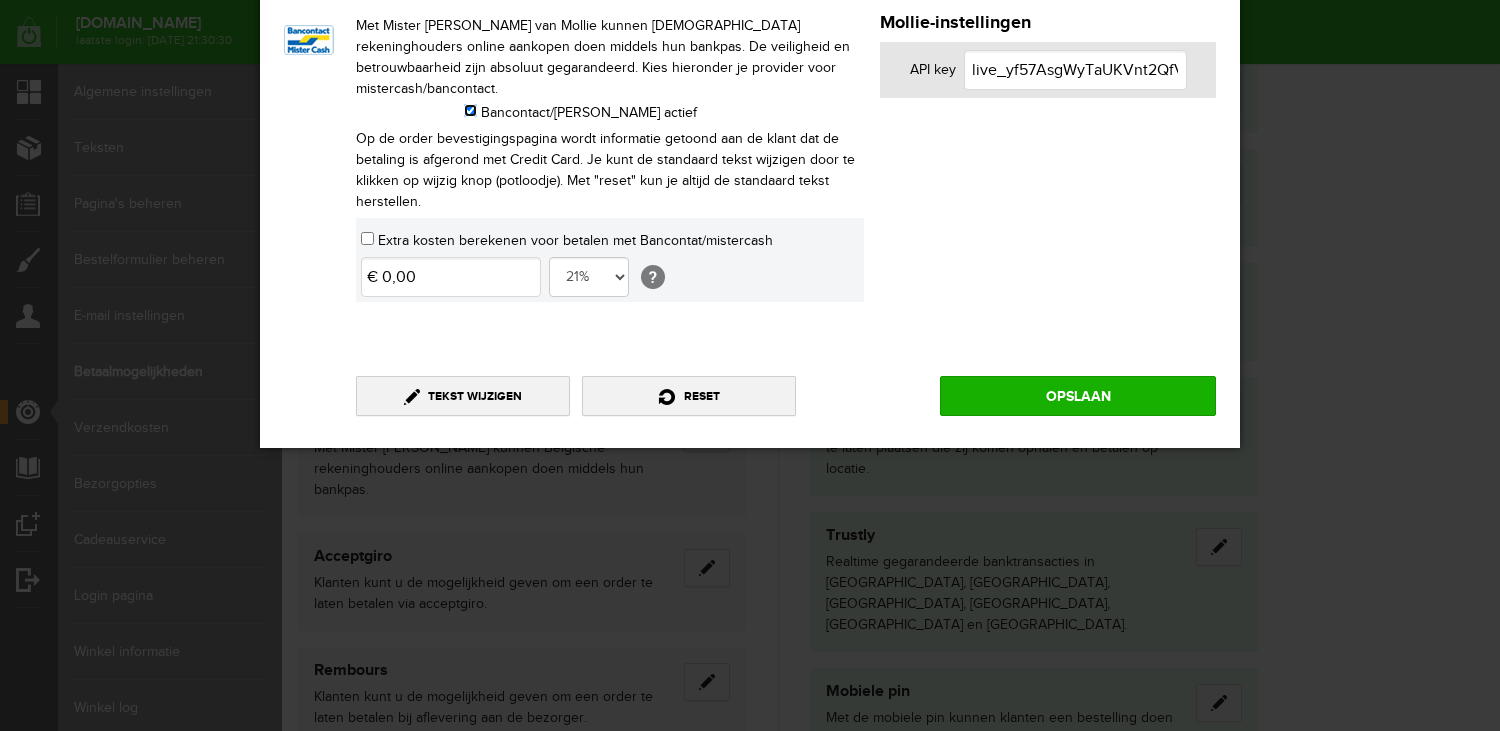 click on "Bancontact/[PERSON_NAME] actief" at bounding box center (470, 110) 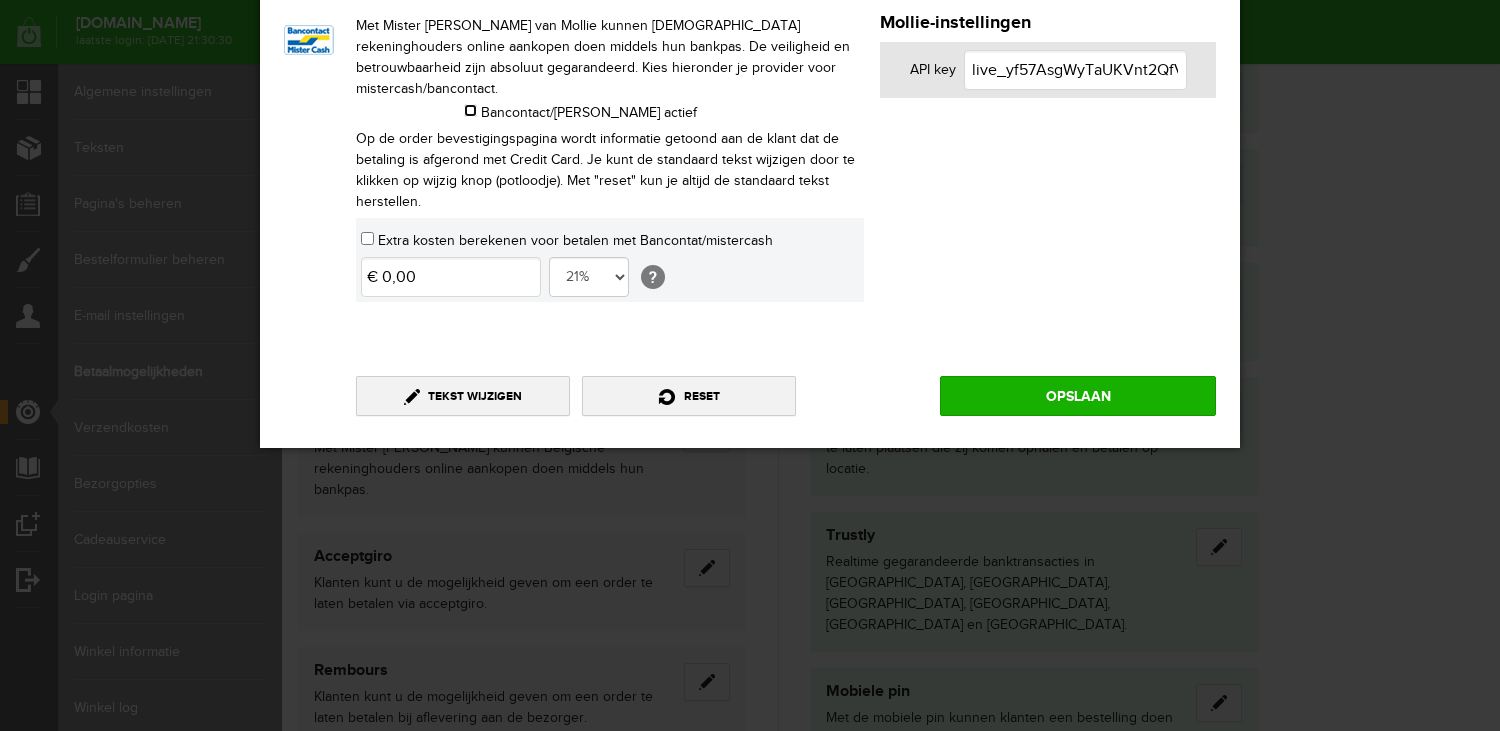 checkbox on "false" 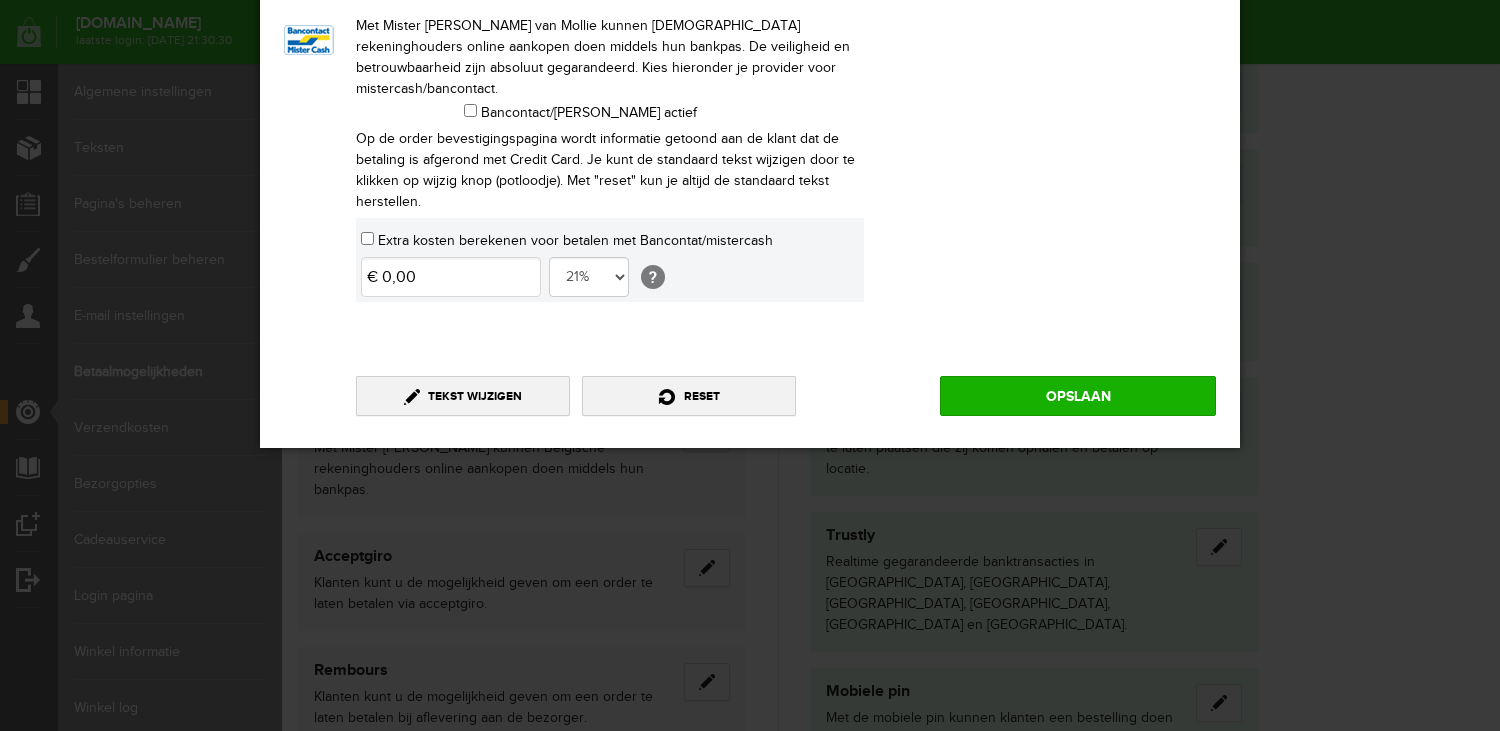 click on "×" at bounding box center (750, 273) 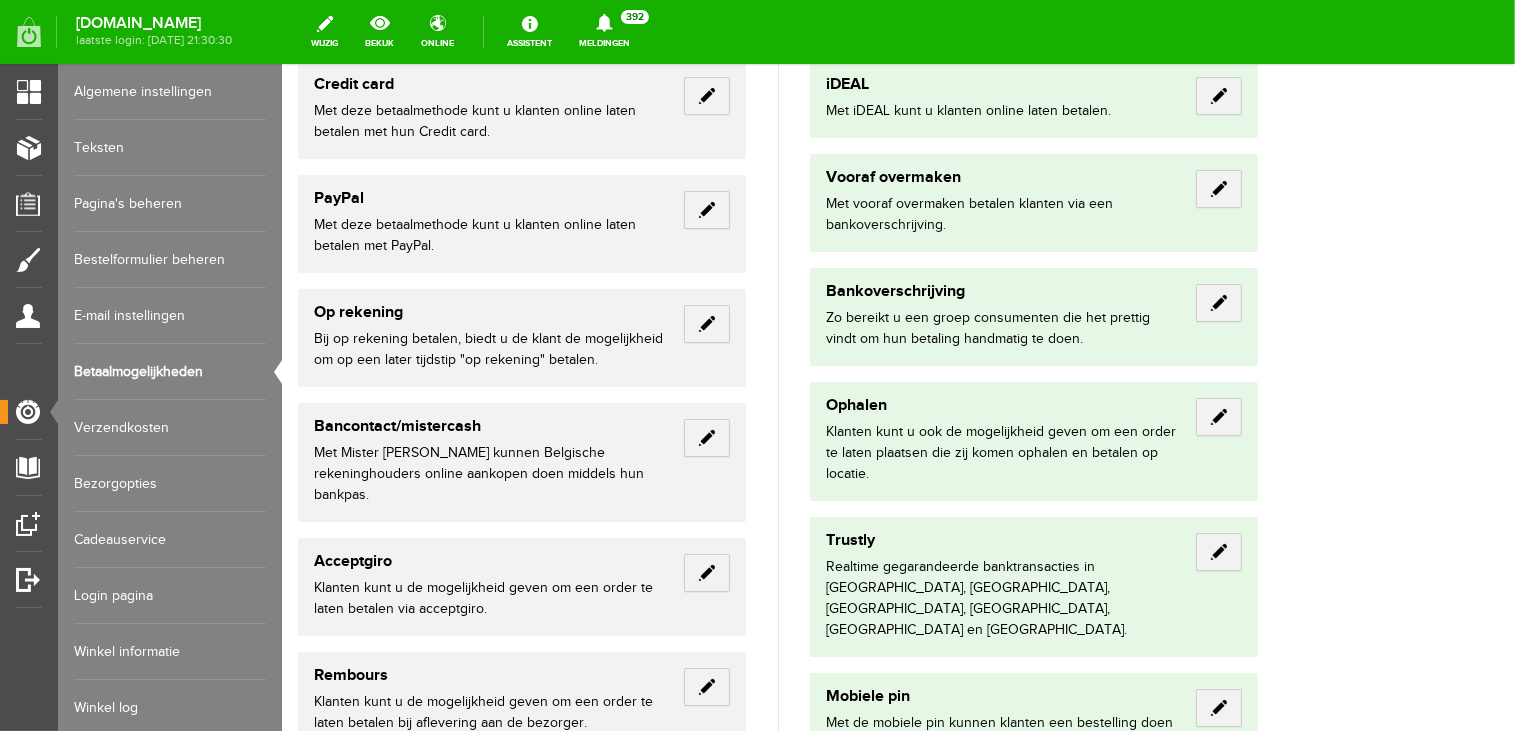 scroll, scrollTop: 0, scrollLeft: 0, axis: both 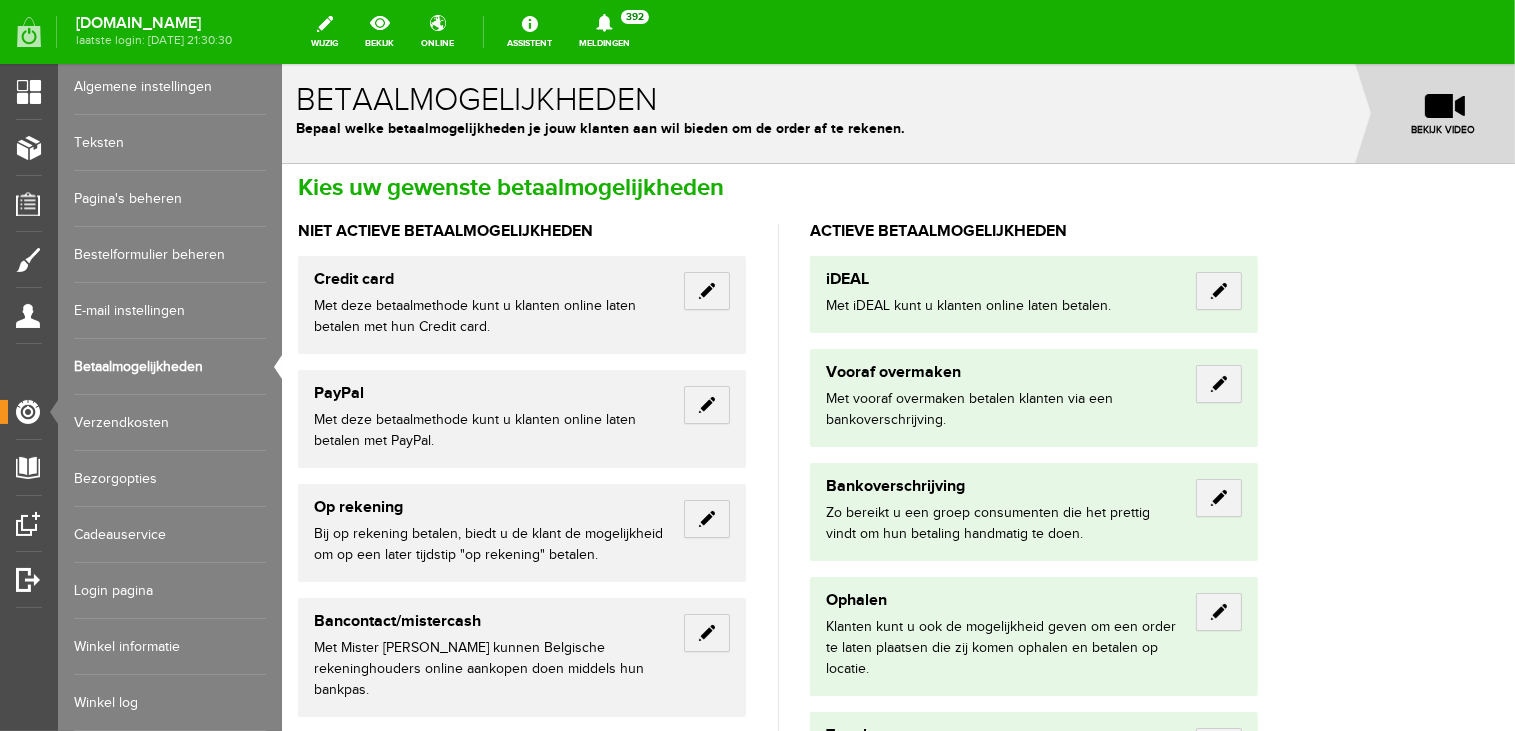 click on "Login pagina" at bounding box center [170, 591] 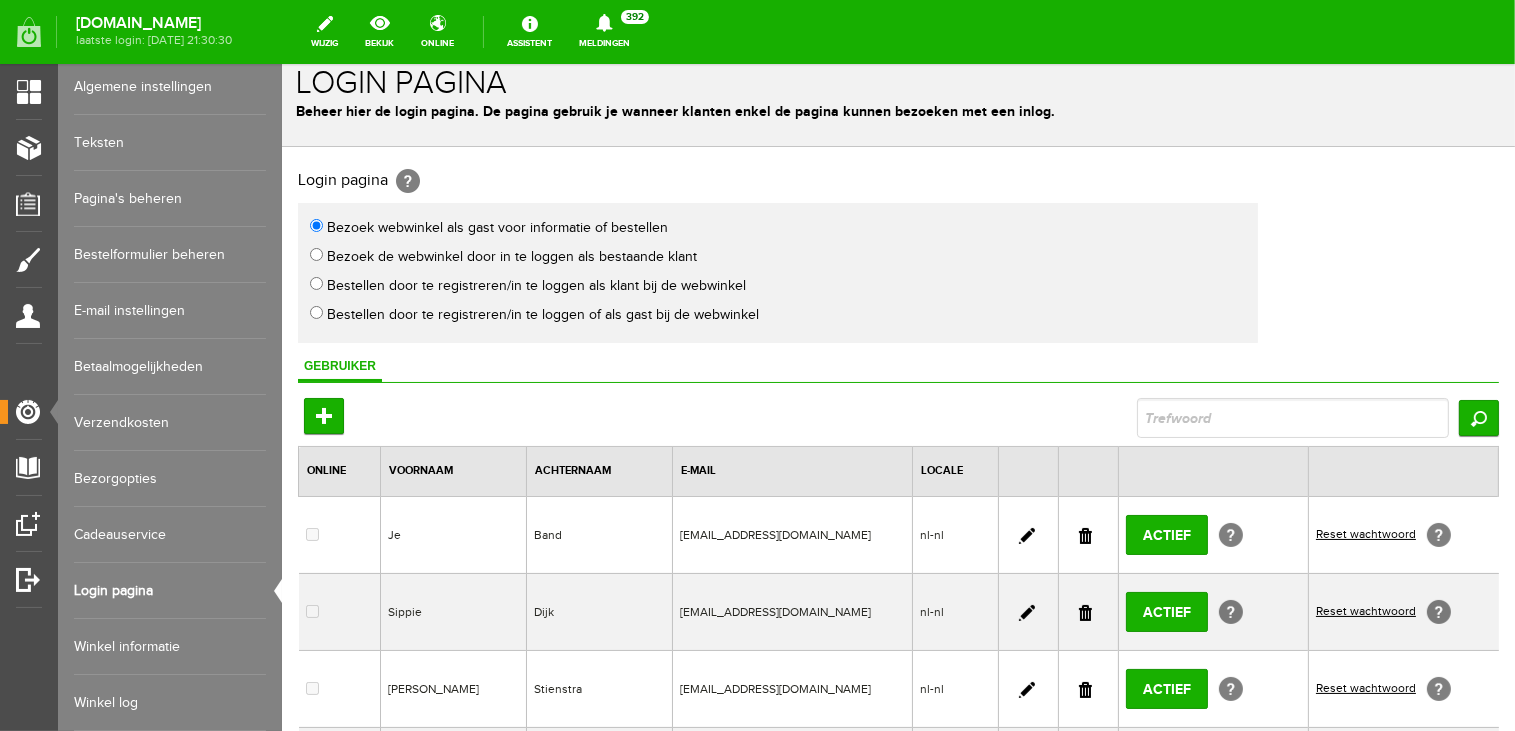 scroll, scrollTop: 0, scrollLeft: 0, axis: both 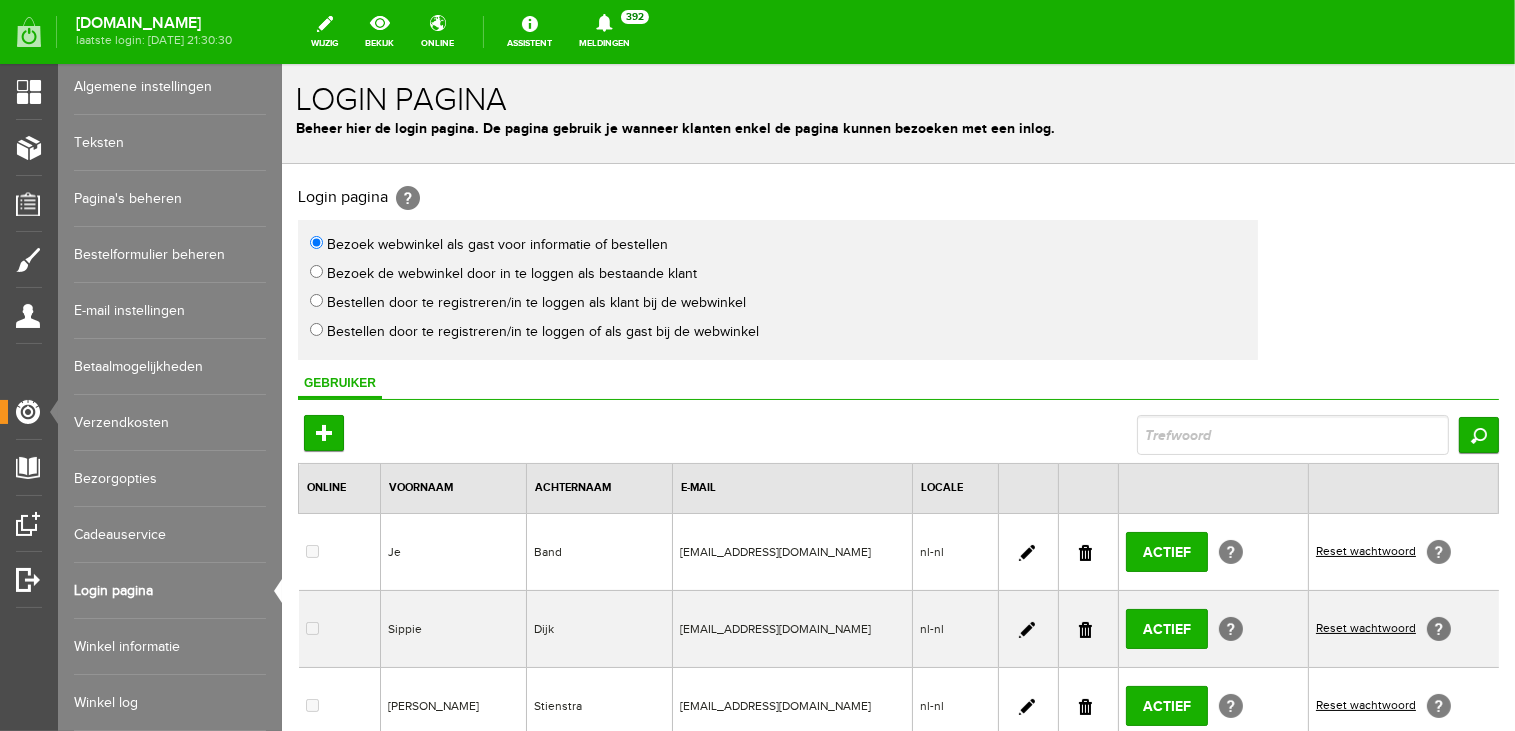 click on "Winkel informatie" at bounding box center (170, 647) 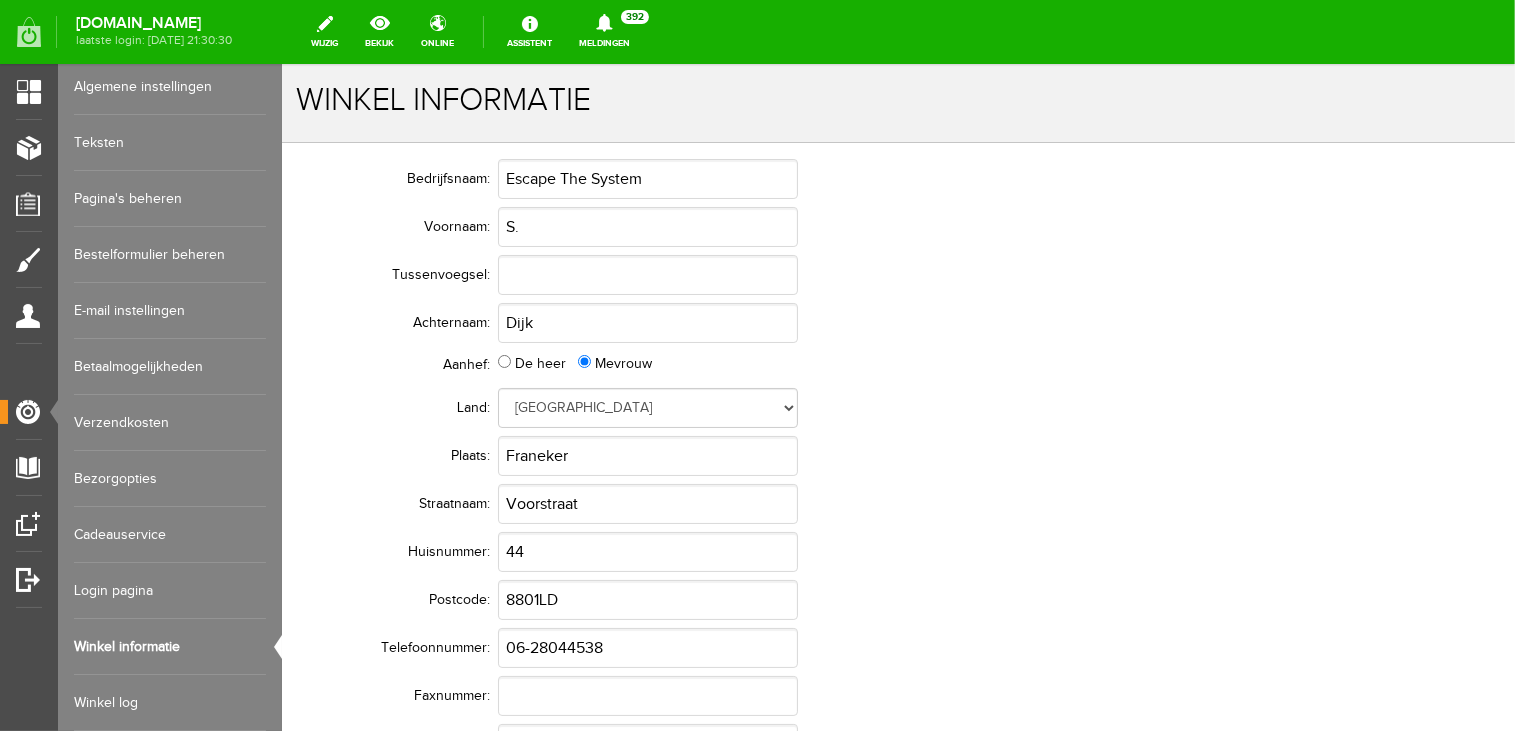 scroll, scrollTop: 0, scrollLeft: 0, axis: both 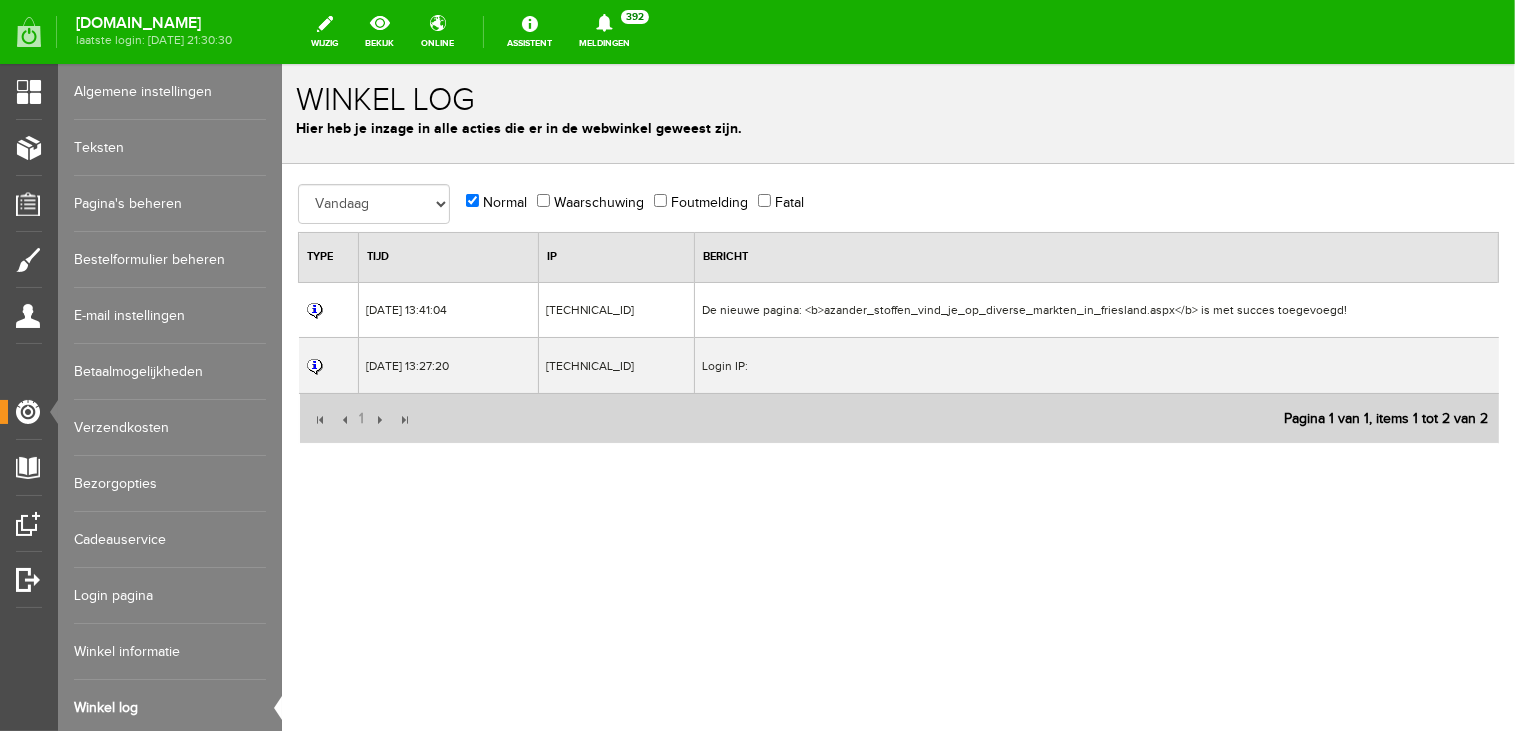 click on "Pagina's beheren" at bounding box center (170, 204) 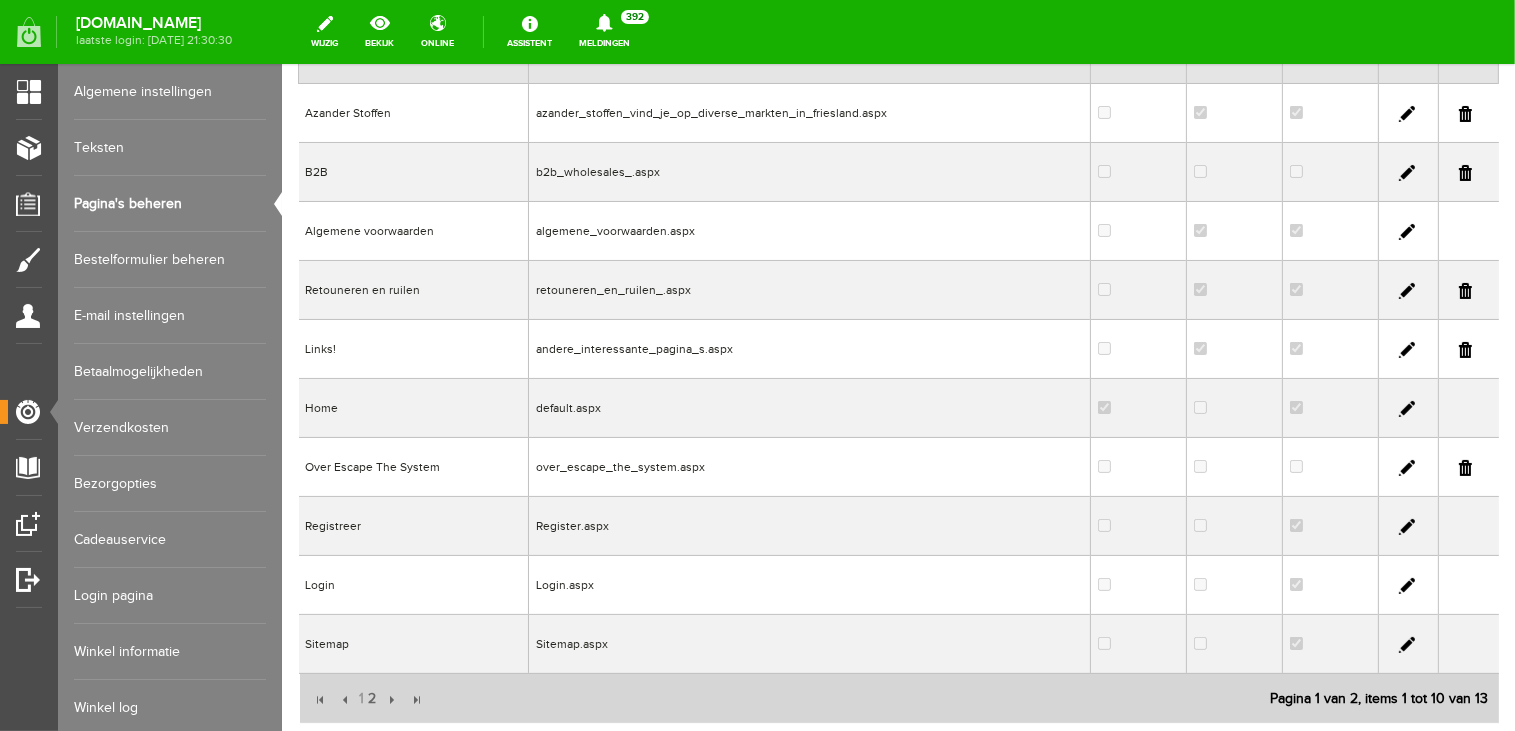 scroll, scrollTop: 380, scrollLeft: 0, axis: vertical 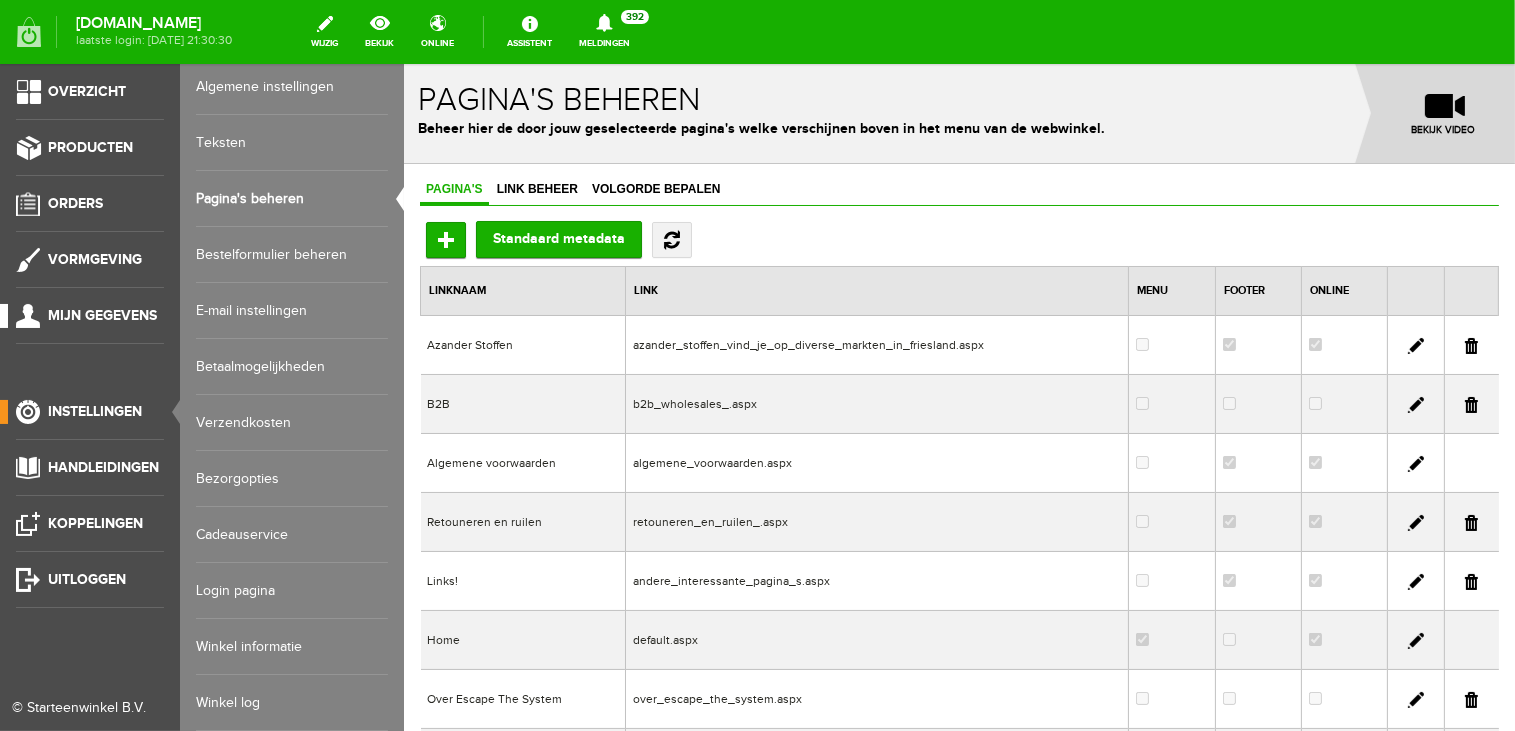 click on "Mijn gegevens" at bounding box center [102, 315] 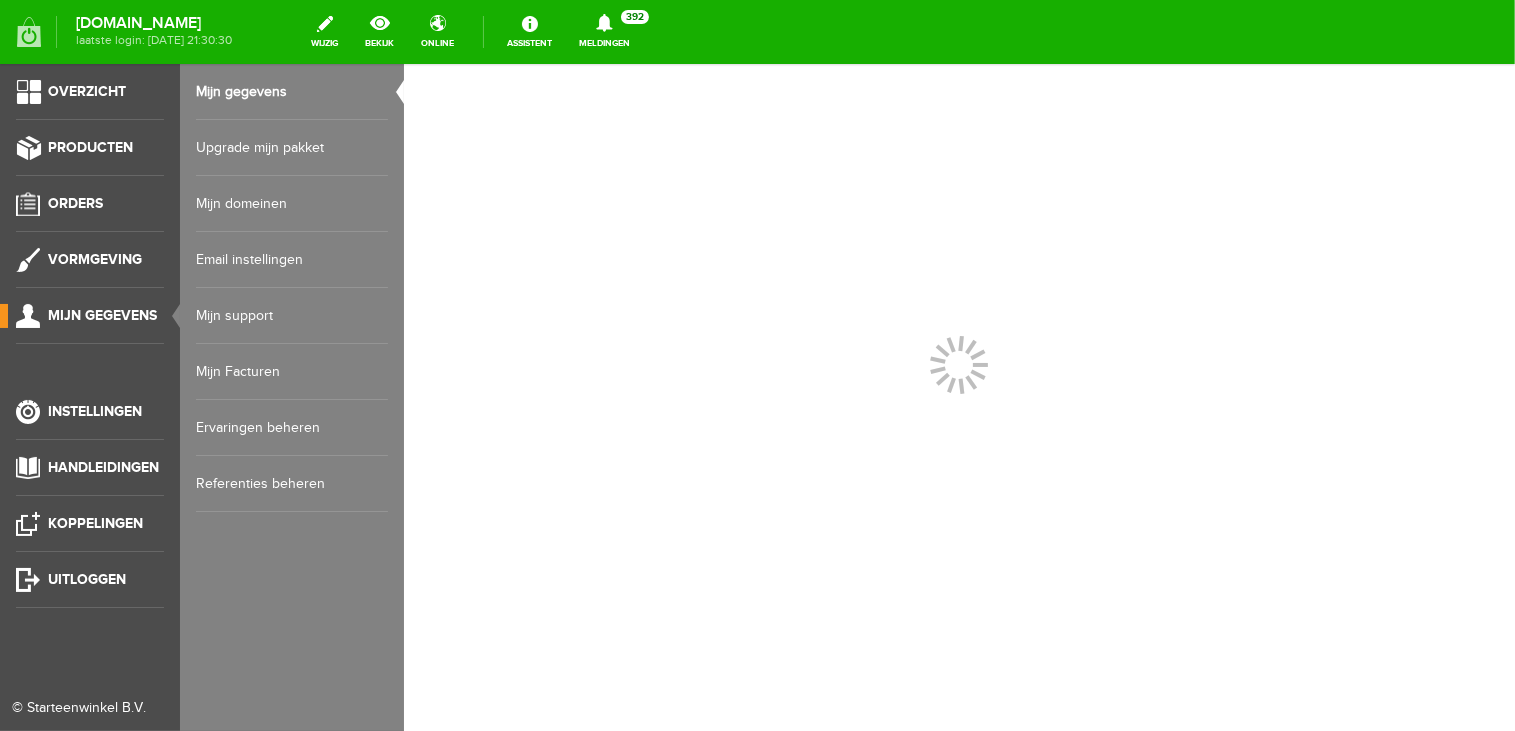 scroll, scrollTop: 0, scrollLeft: 0, axis: both 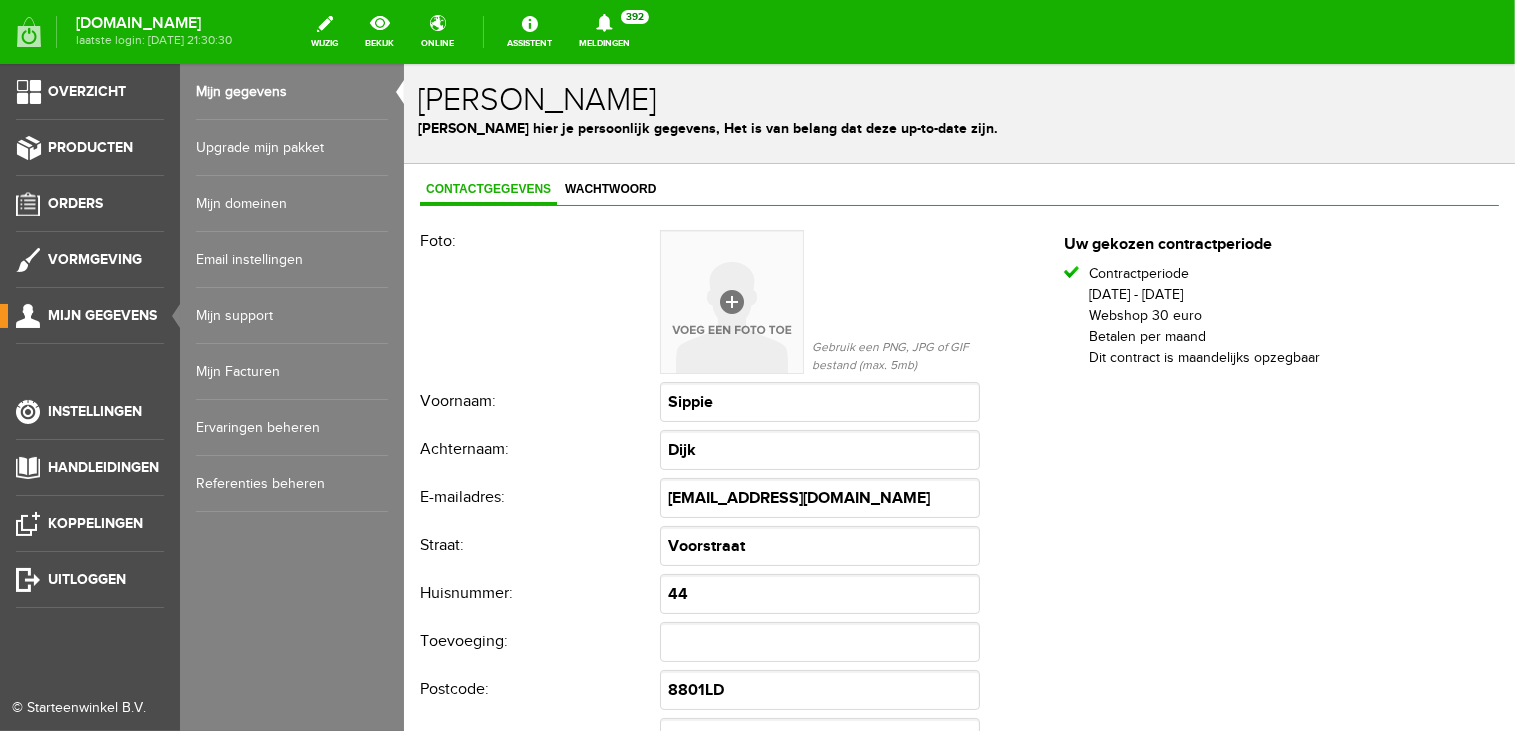 click on "Mijn domeinen" at bounding box center (292, 204) 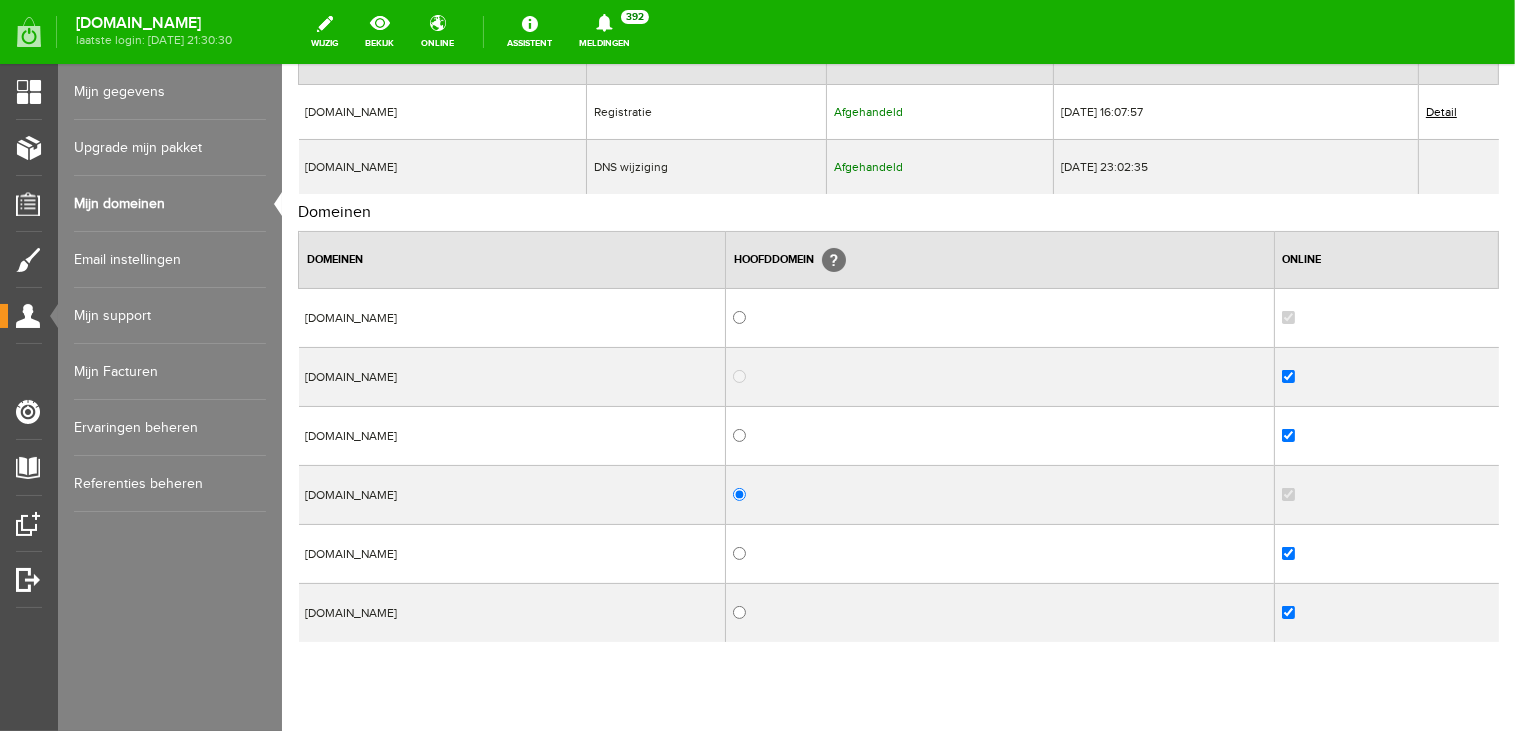 scroll, scrollTop: 200, scrollLeft: 0, axis: vertical 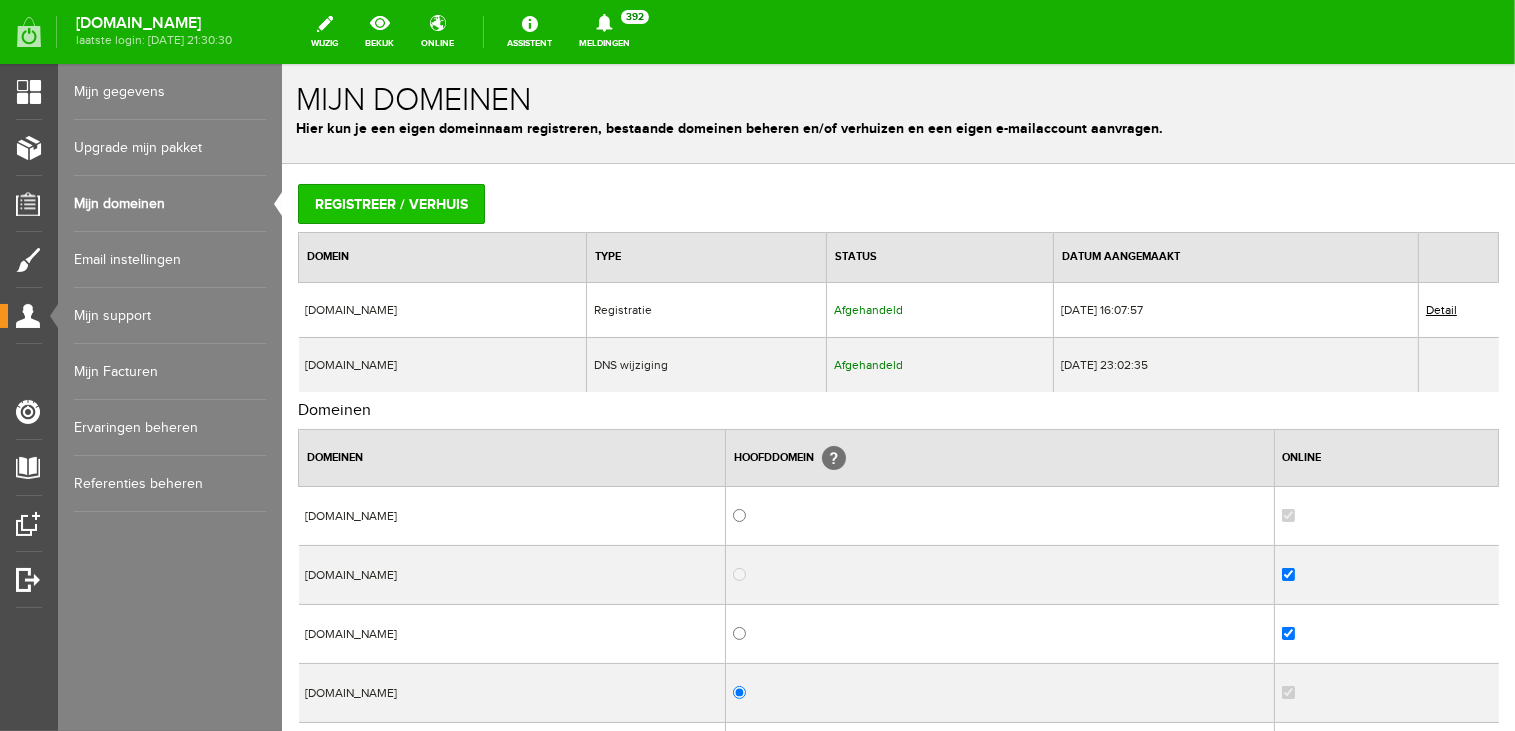 click on "Registreer / verhuis" at bounding box center (390, 203) 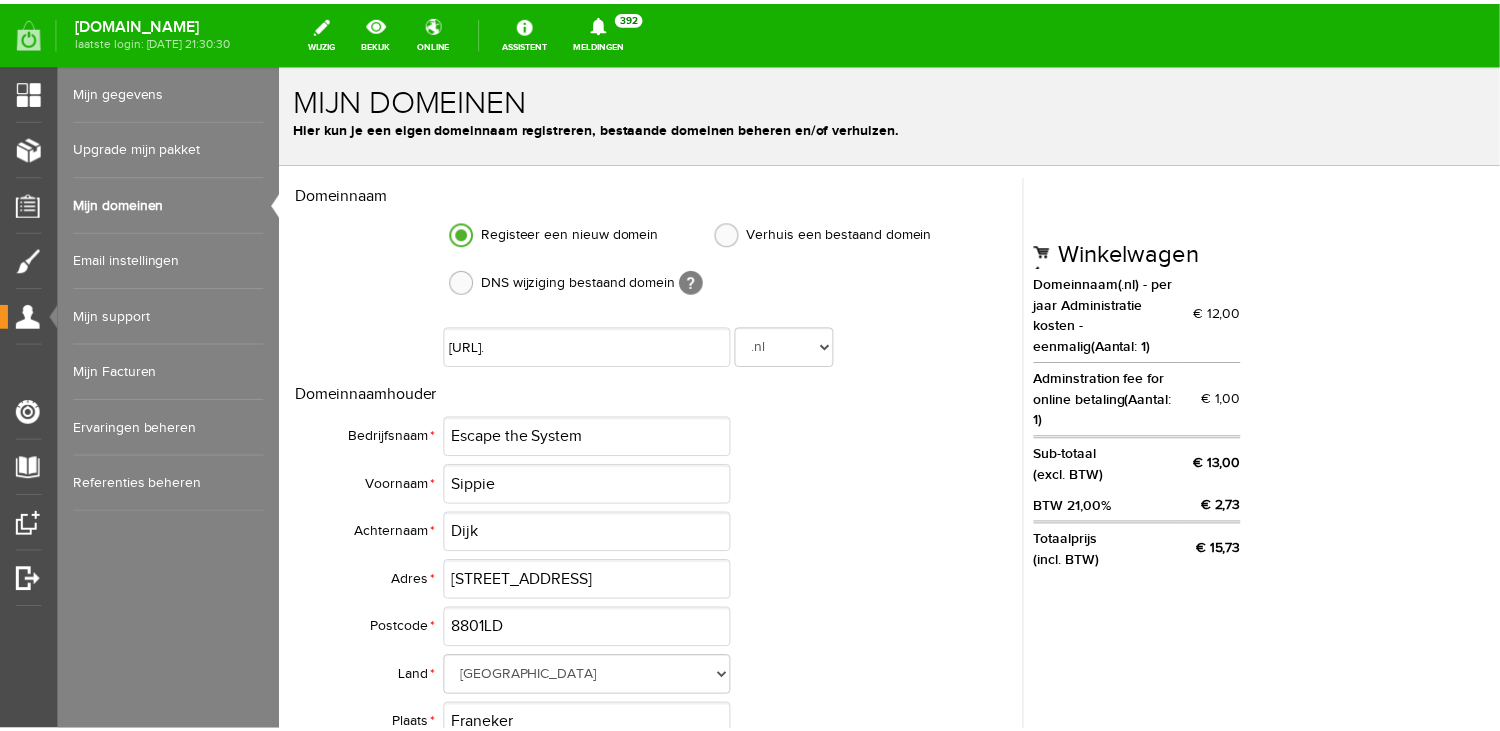 scroll, scrollTop: 0, scrollLeft: 0, axis: both 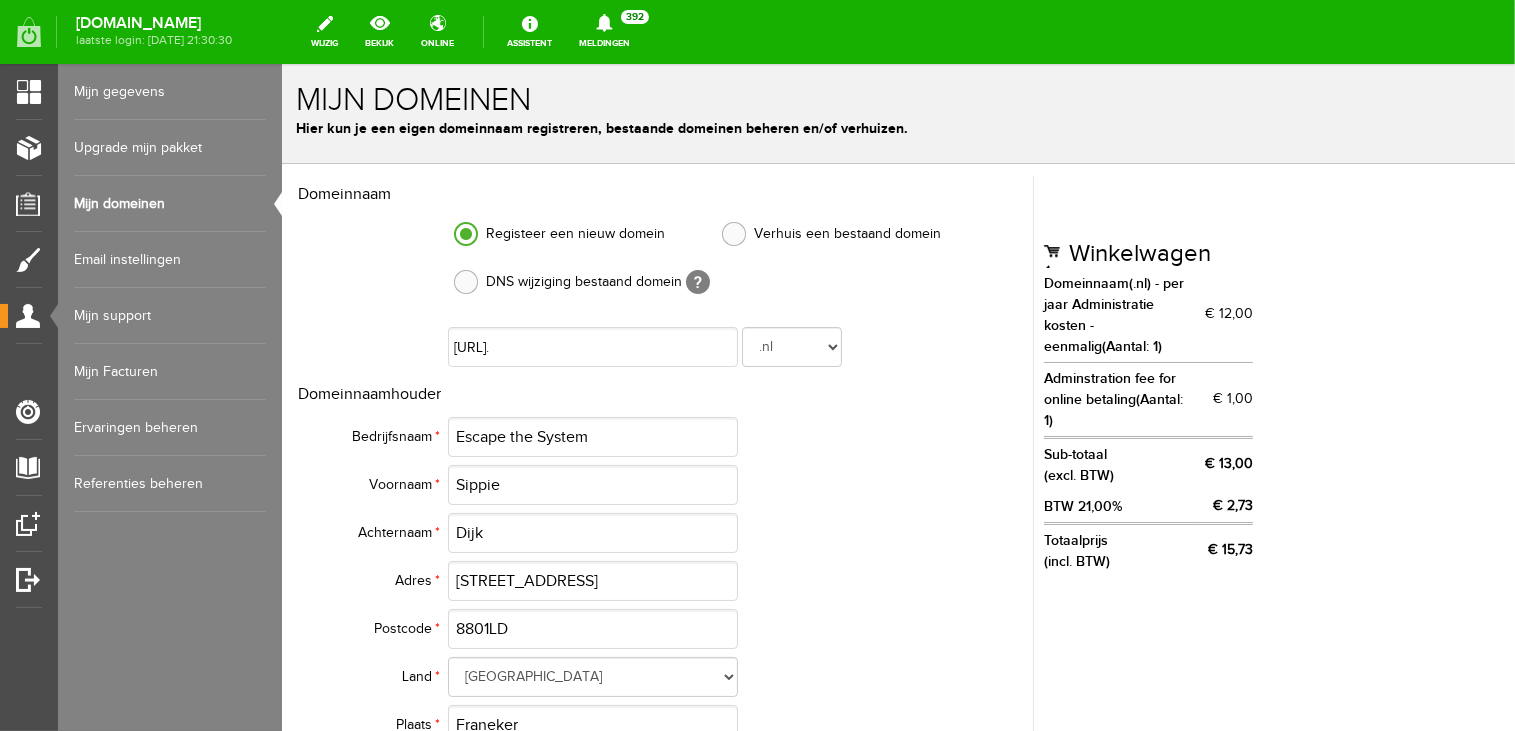 click at bounding box center [465, 281] 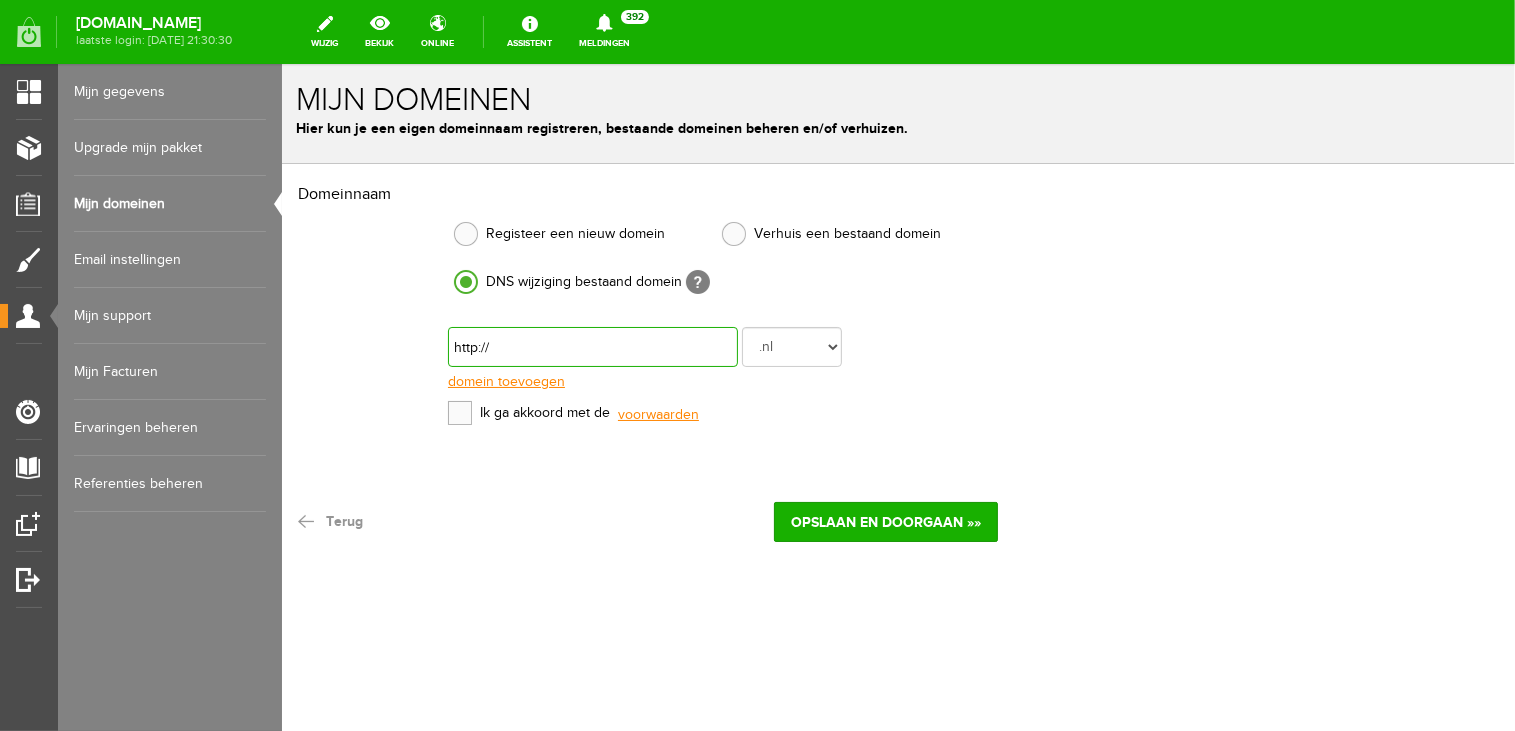 click at bounding box center (592, 346) 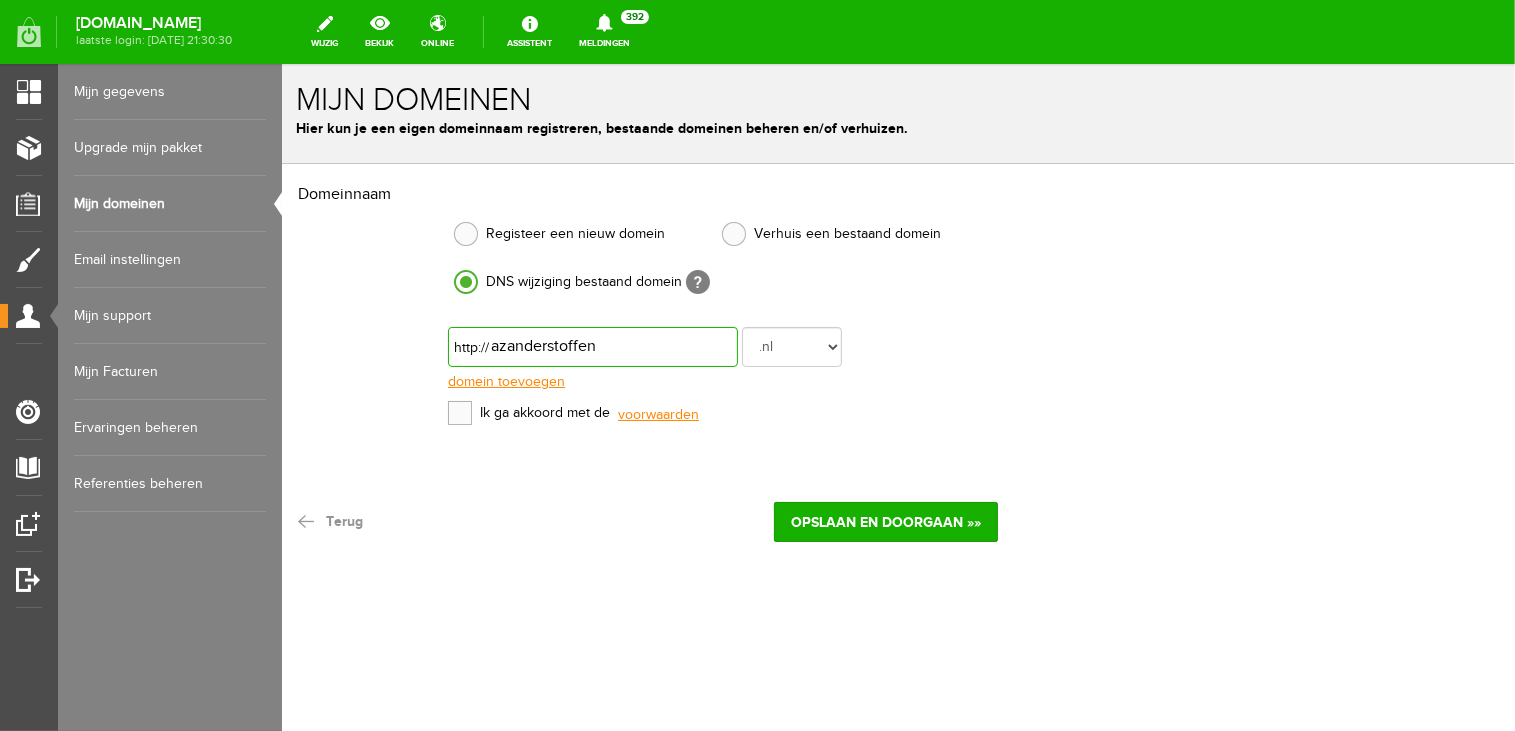 type on "azanderstoffen" 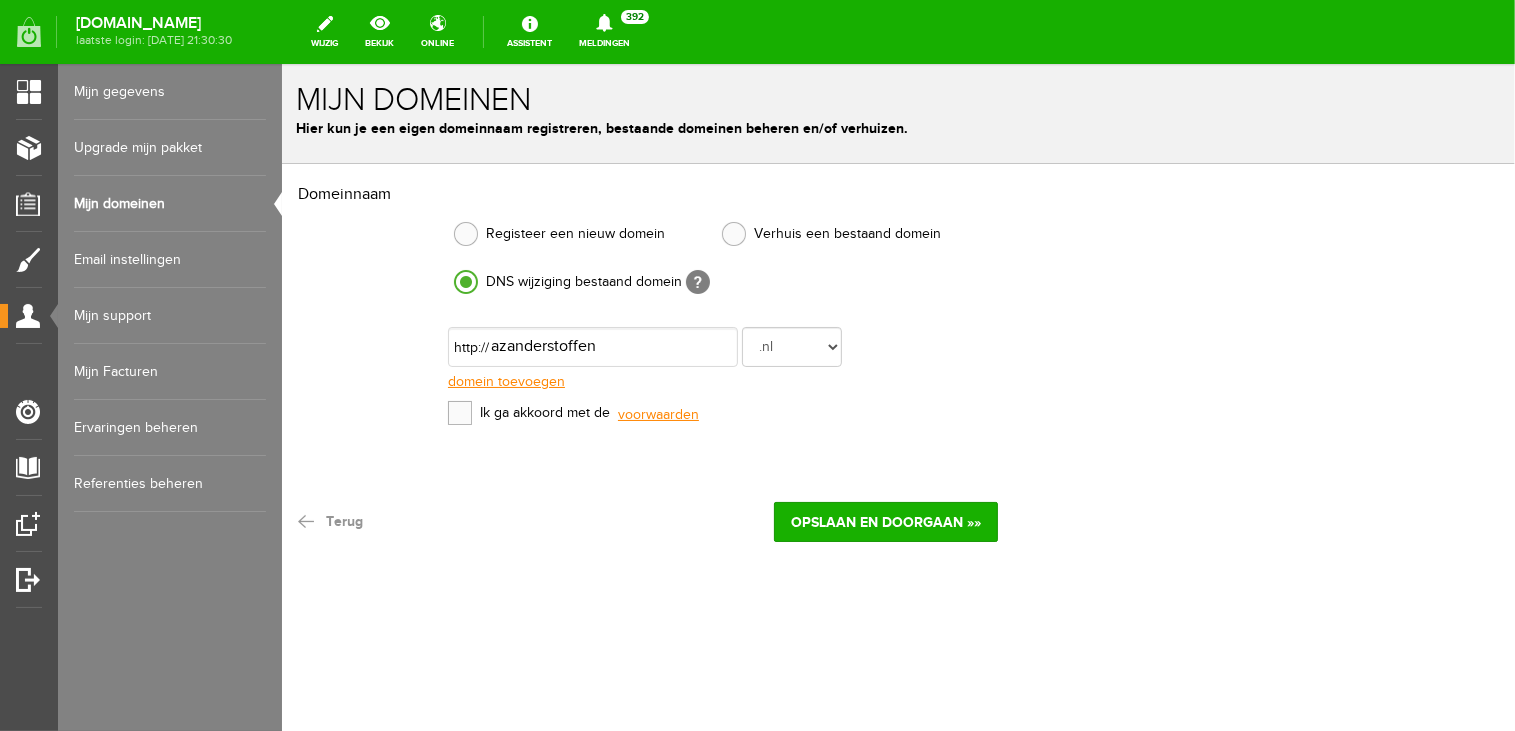 click at bounding box center (459, 412) 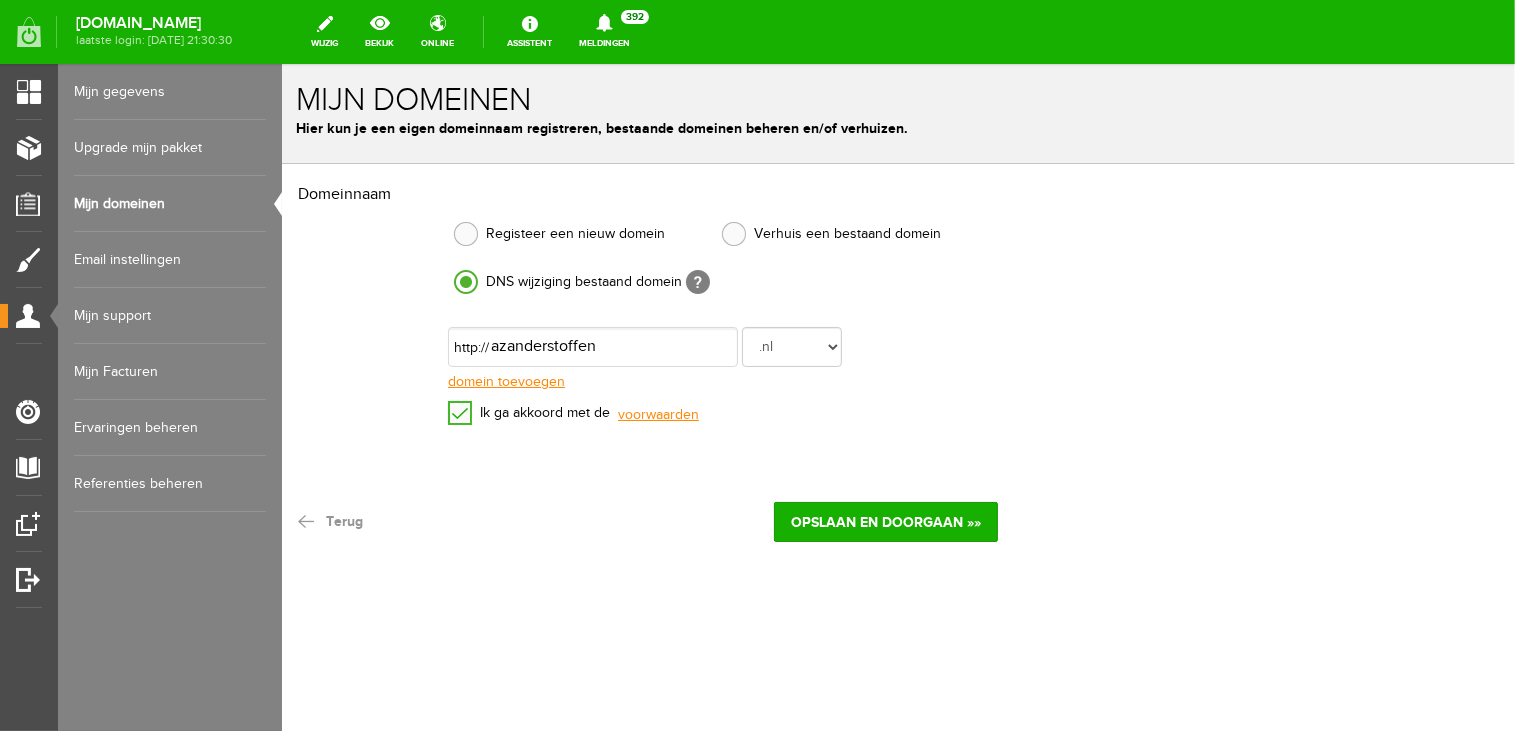 click on "domein toevoegen" at bounding box center (505, 381) 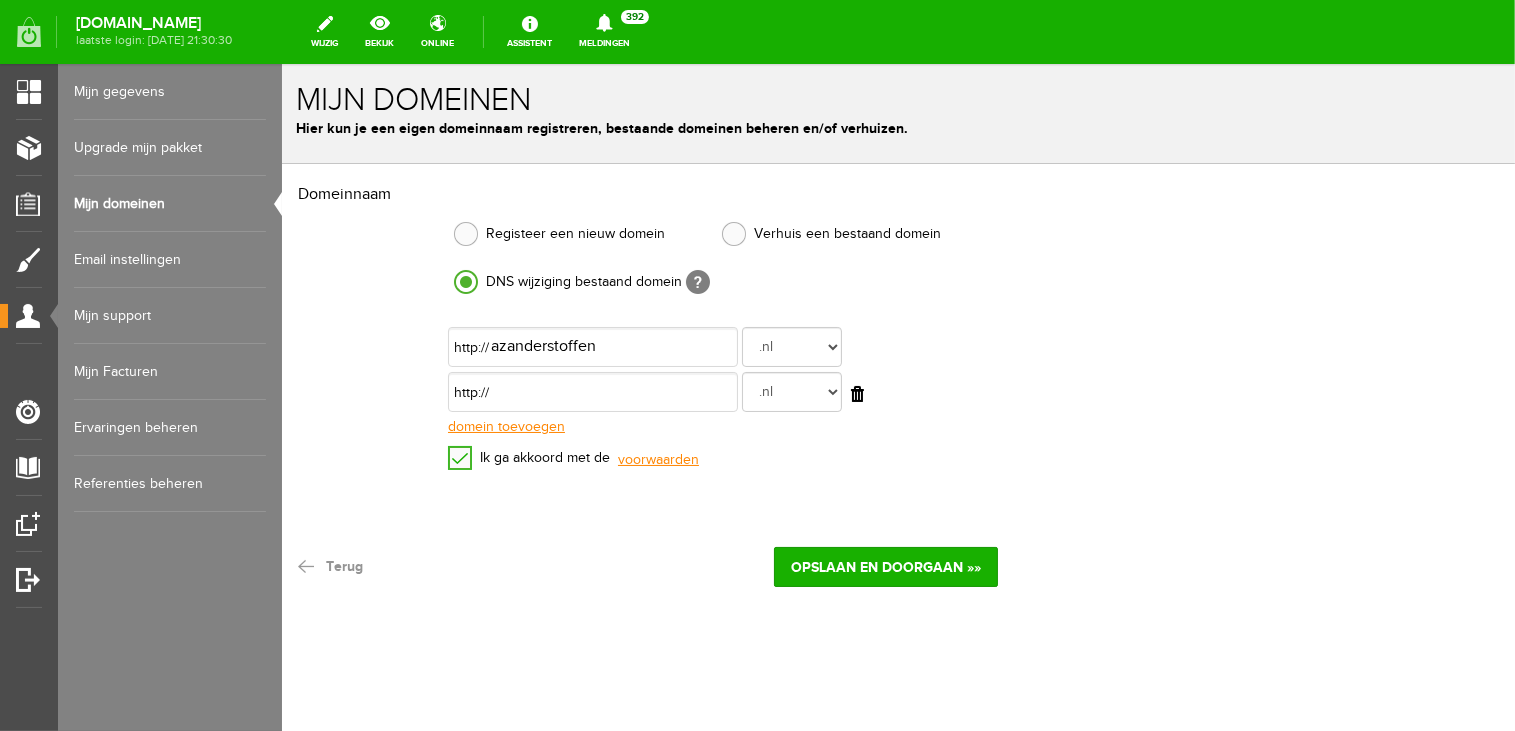 click at bounding box center [856, 393] 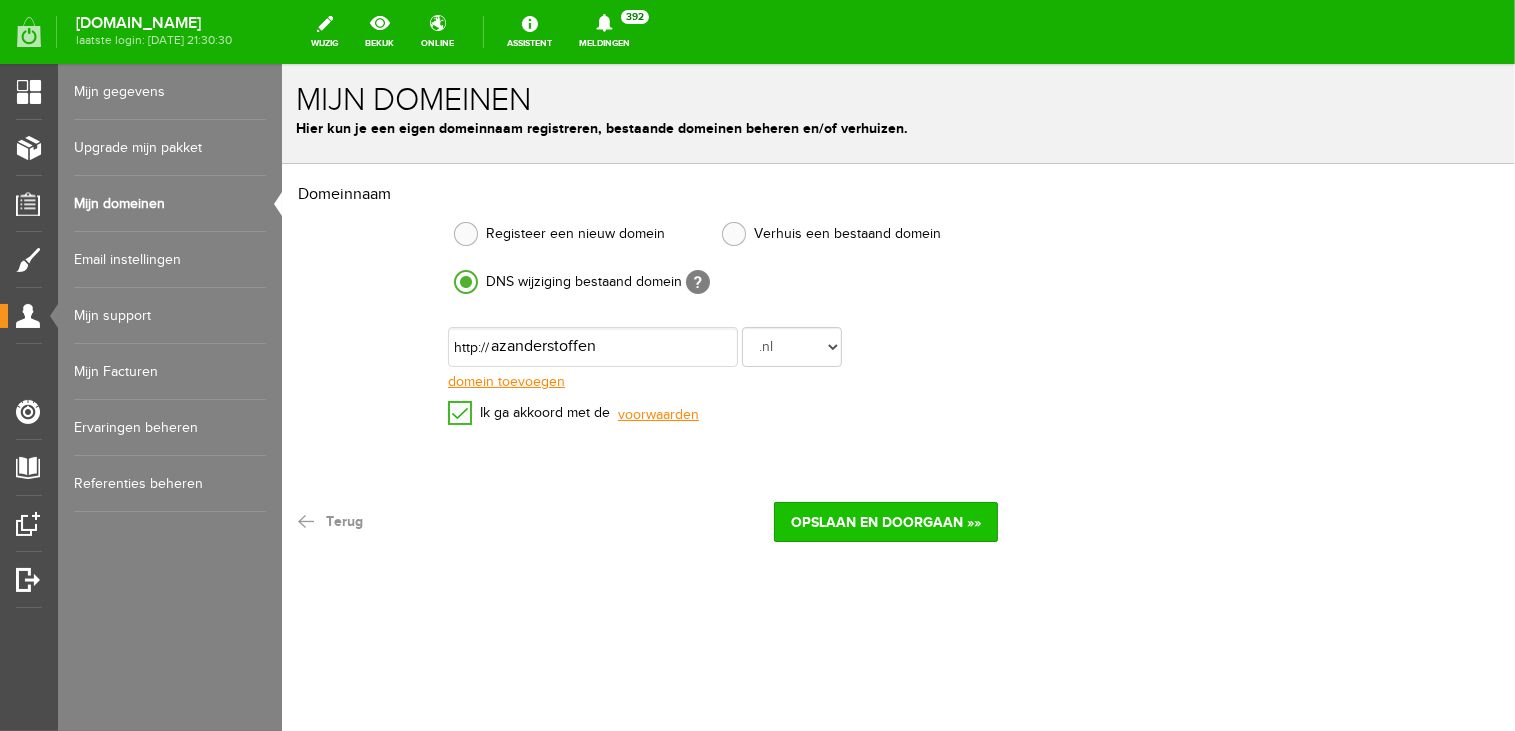 click on "Opslaan en doorgaan »»" at bounding box center (885, 521) 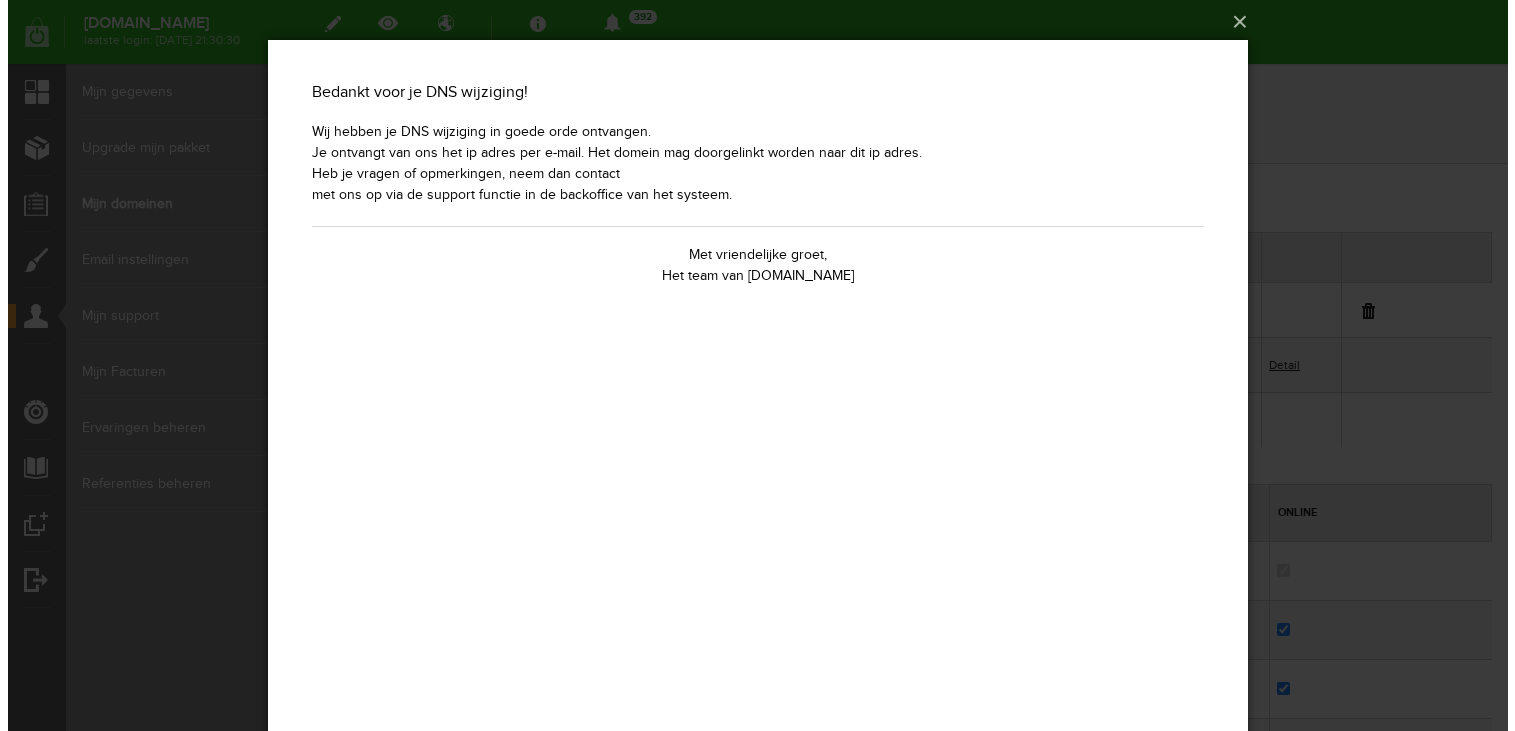 scroll, scrollTop: 0, scrollLeft: 0, axis: both 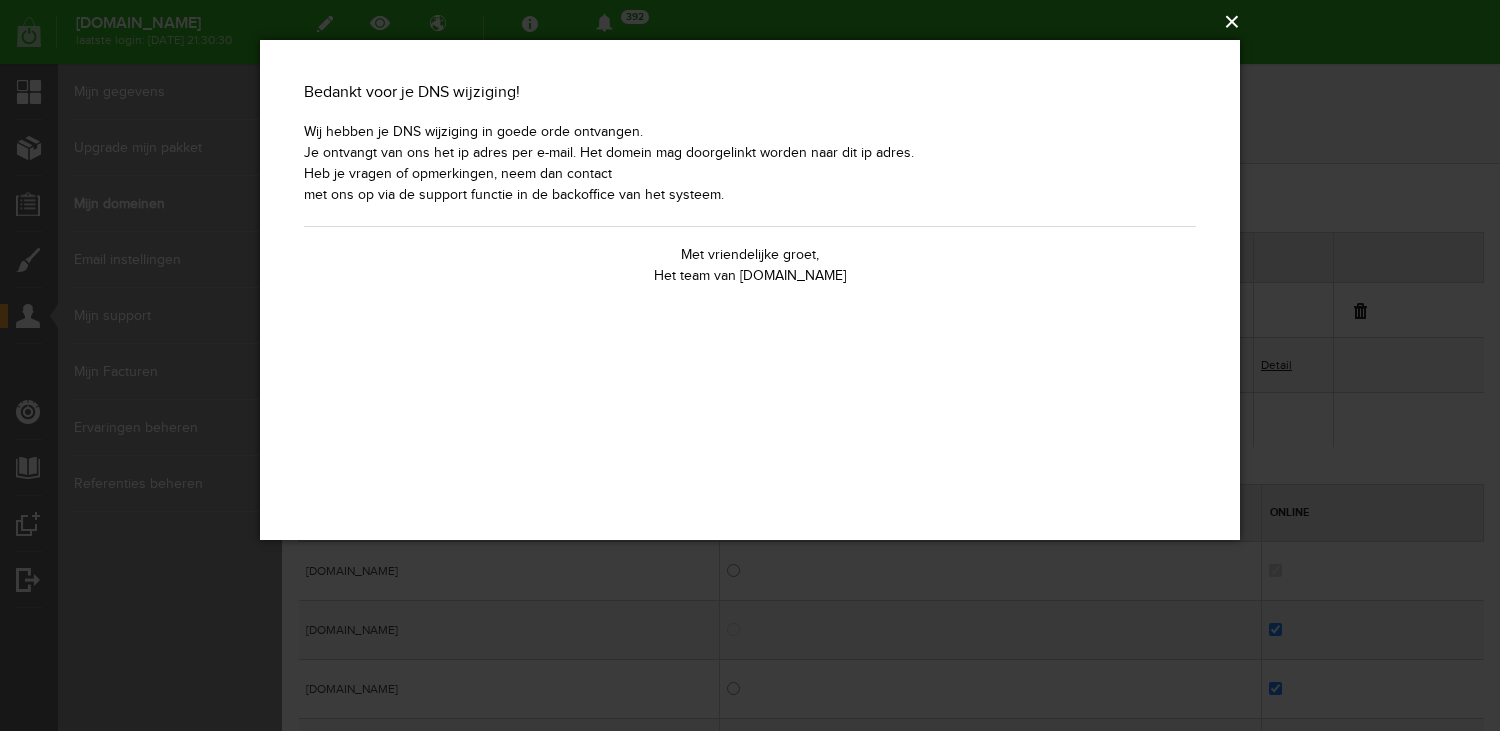 click on "×" at bounding box center [756, 22] 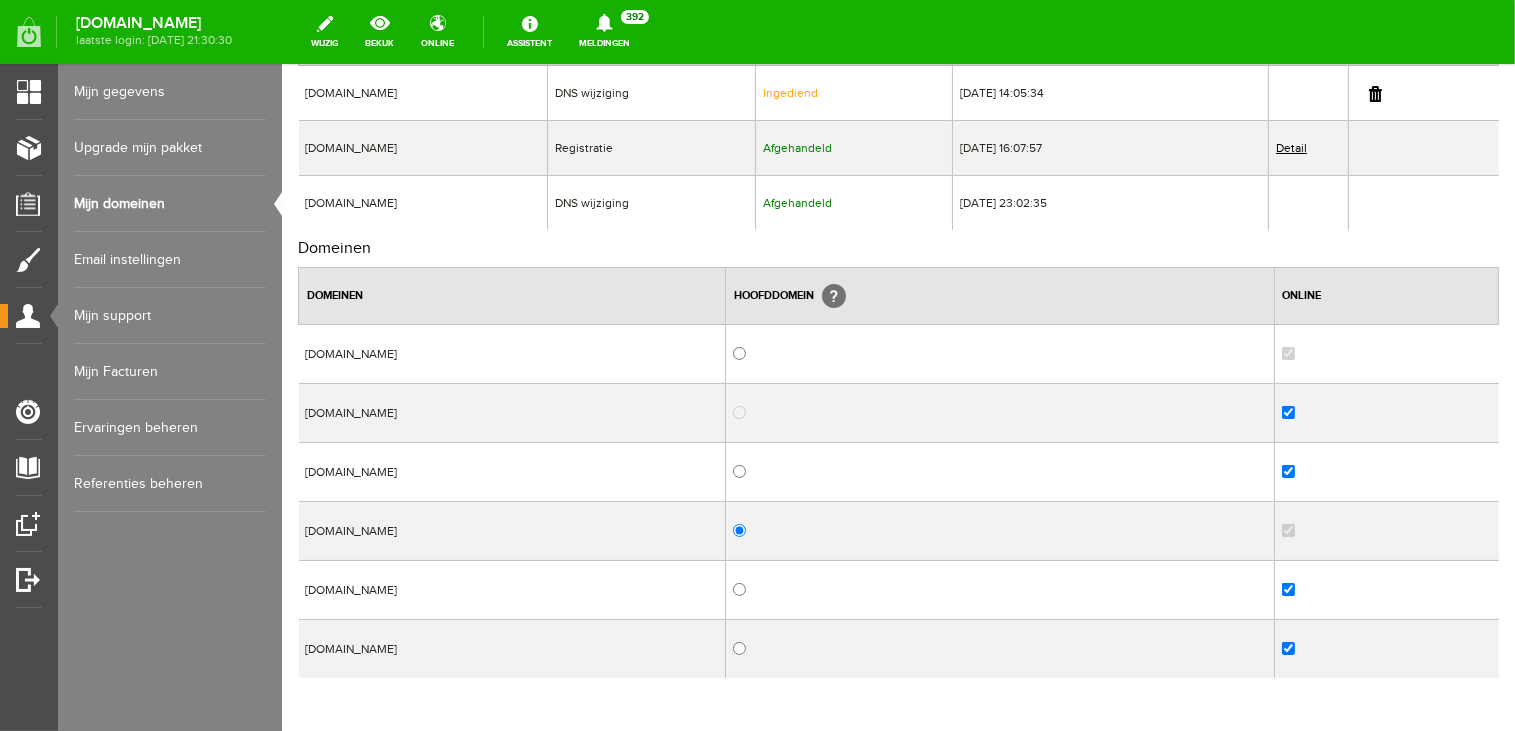 scroll, scrollTop: 117, scrollLeft: 0, axis: vertical 